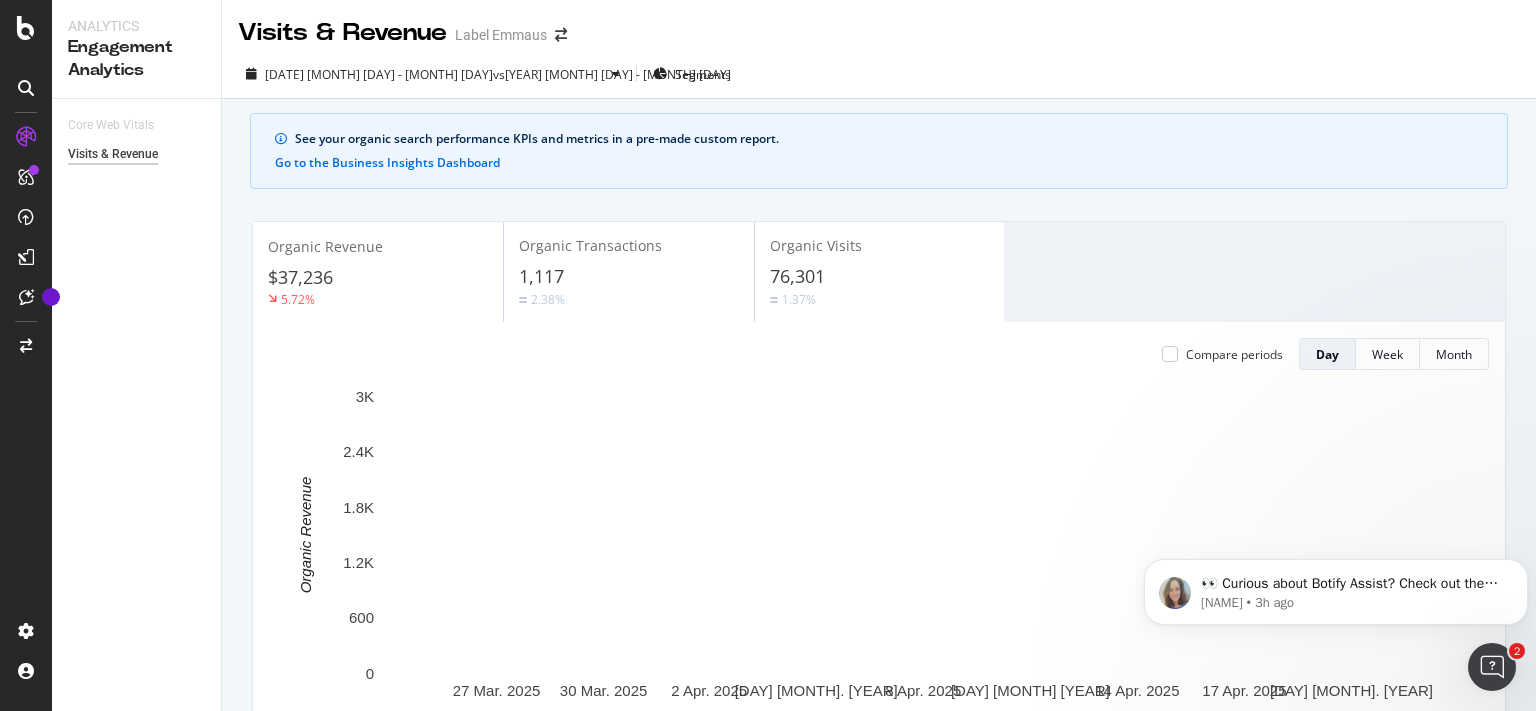scroll, scrollTop: 0, scrollLeft: 0, axis: both 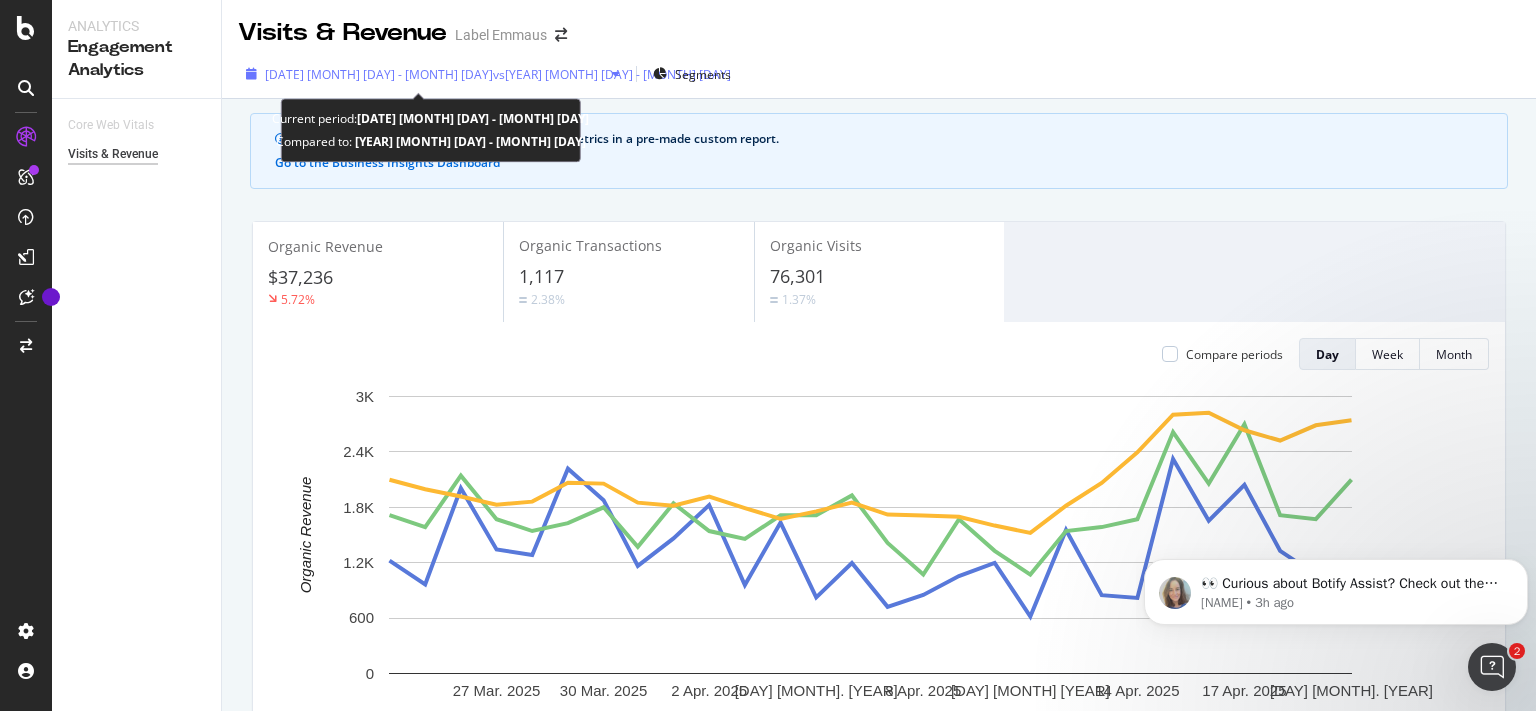 click on "[DATE] [MONTH] [DAY] - [MONTH] [DAY]" at bounding box center [379, 74] 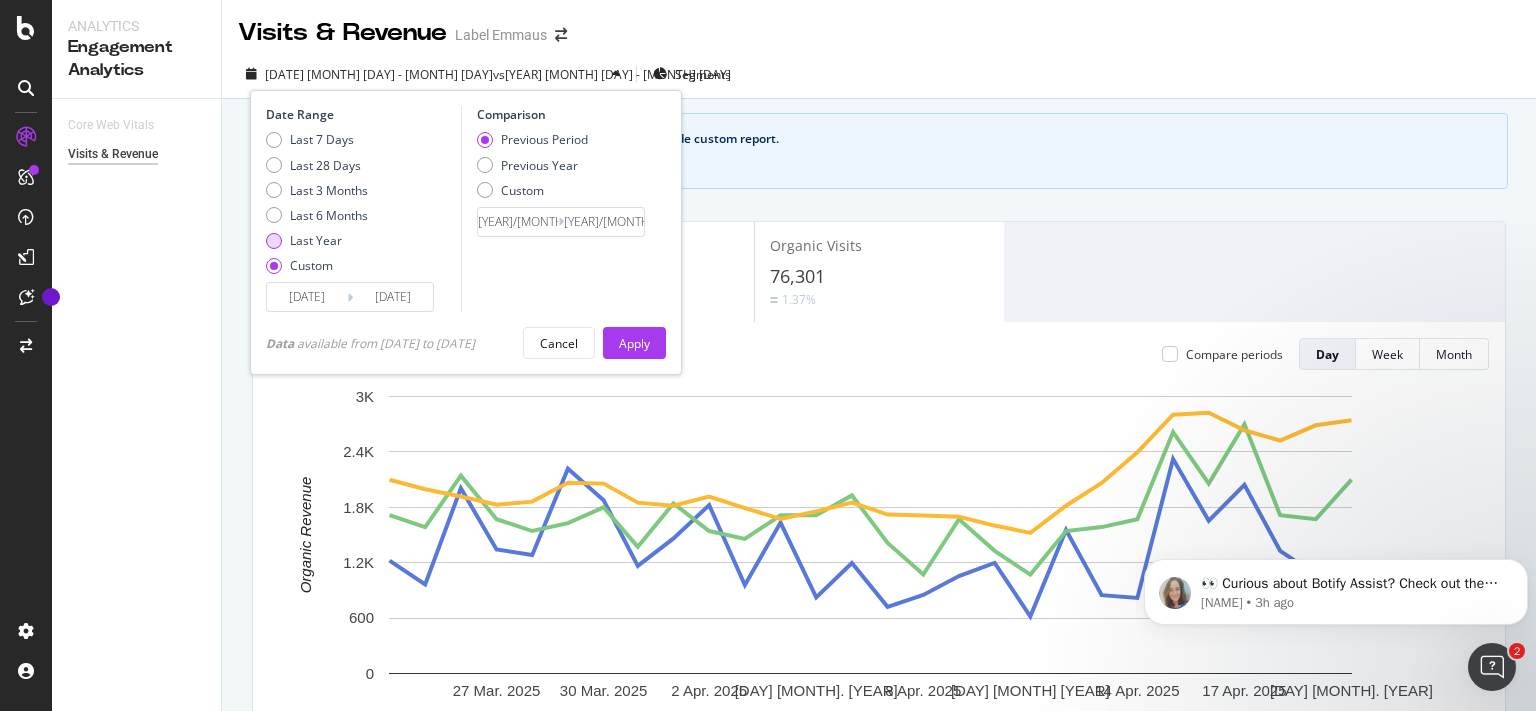 click on "Last Year" at bounding box center [316, 240] 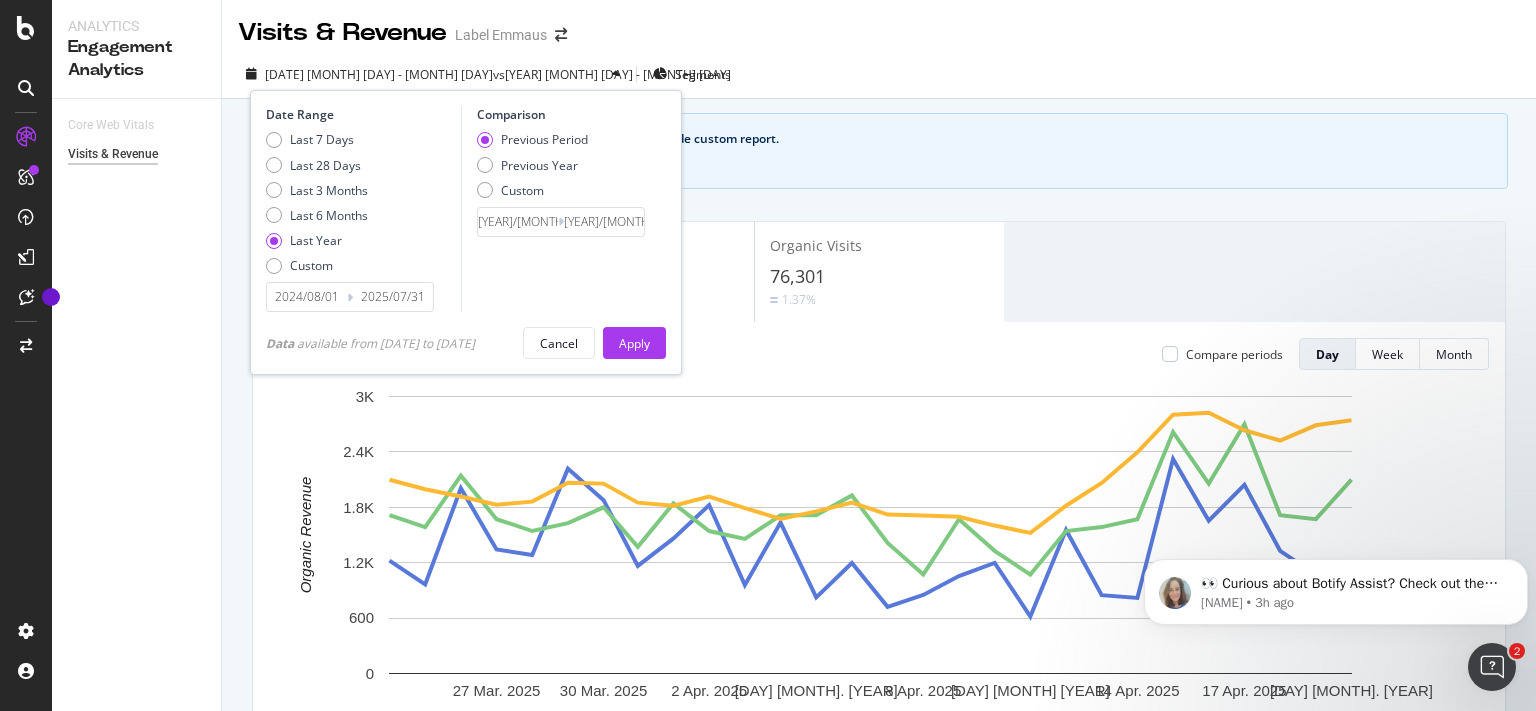 click on "2024/08/01" at bounding box center (307, 297) 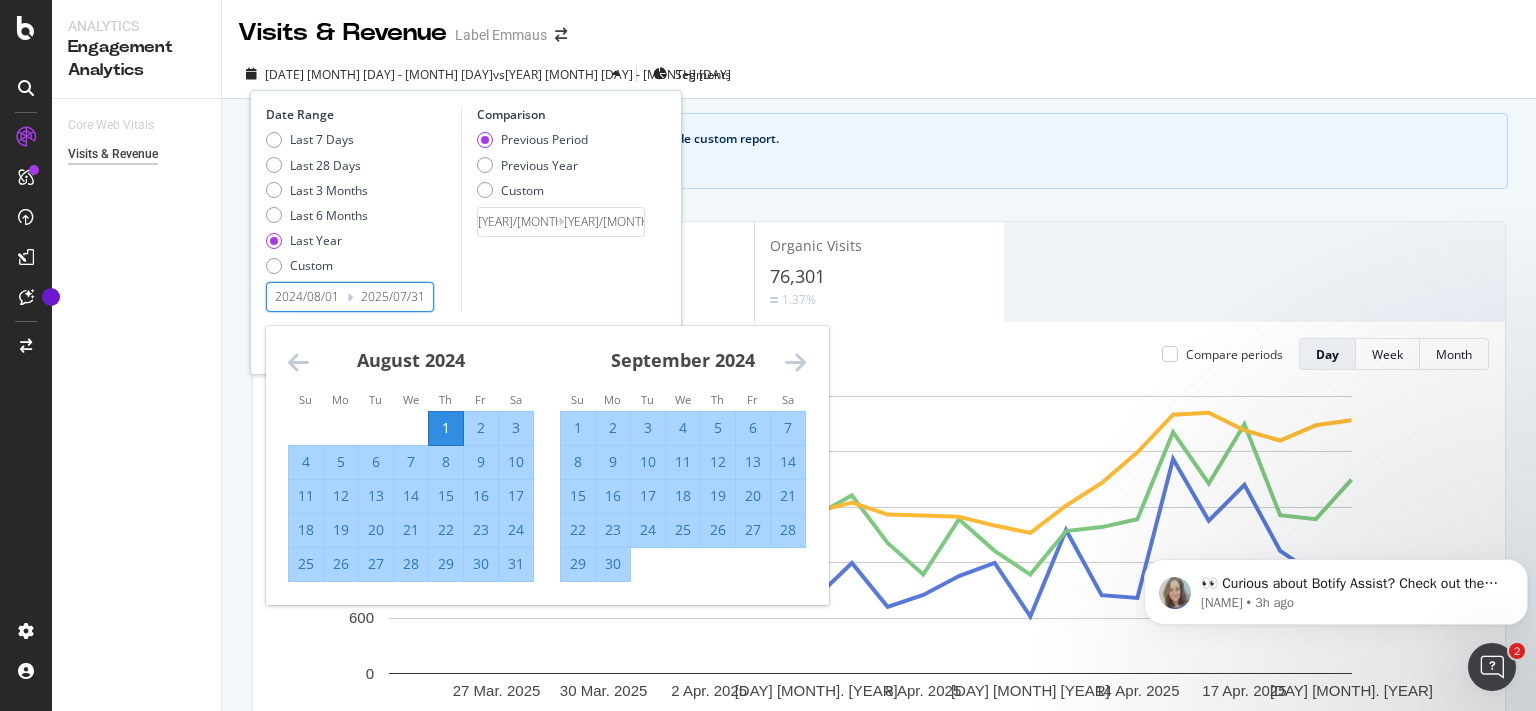 click at bounding box center [298, 362] 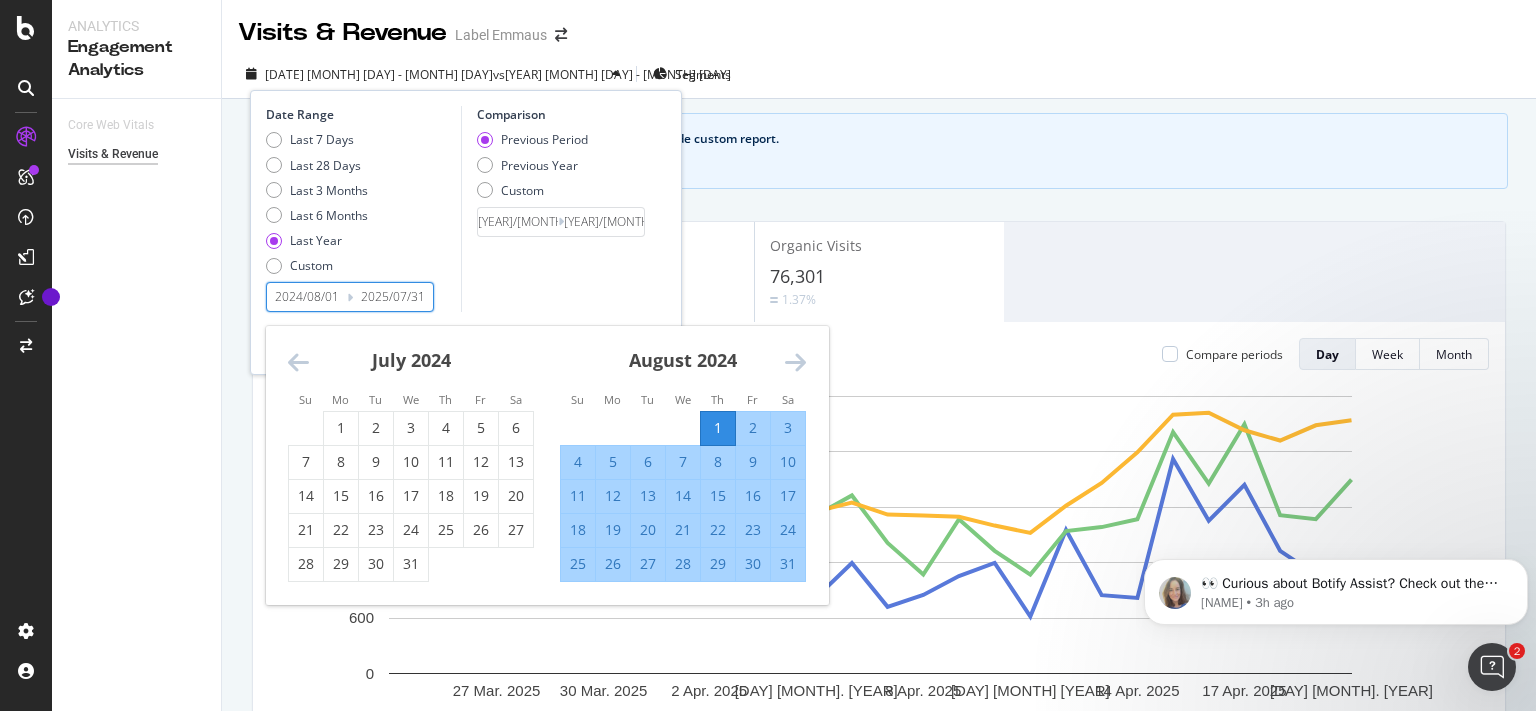 click at bounding box center (298, 362) 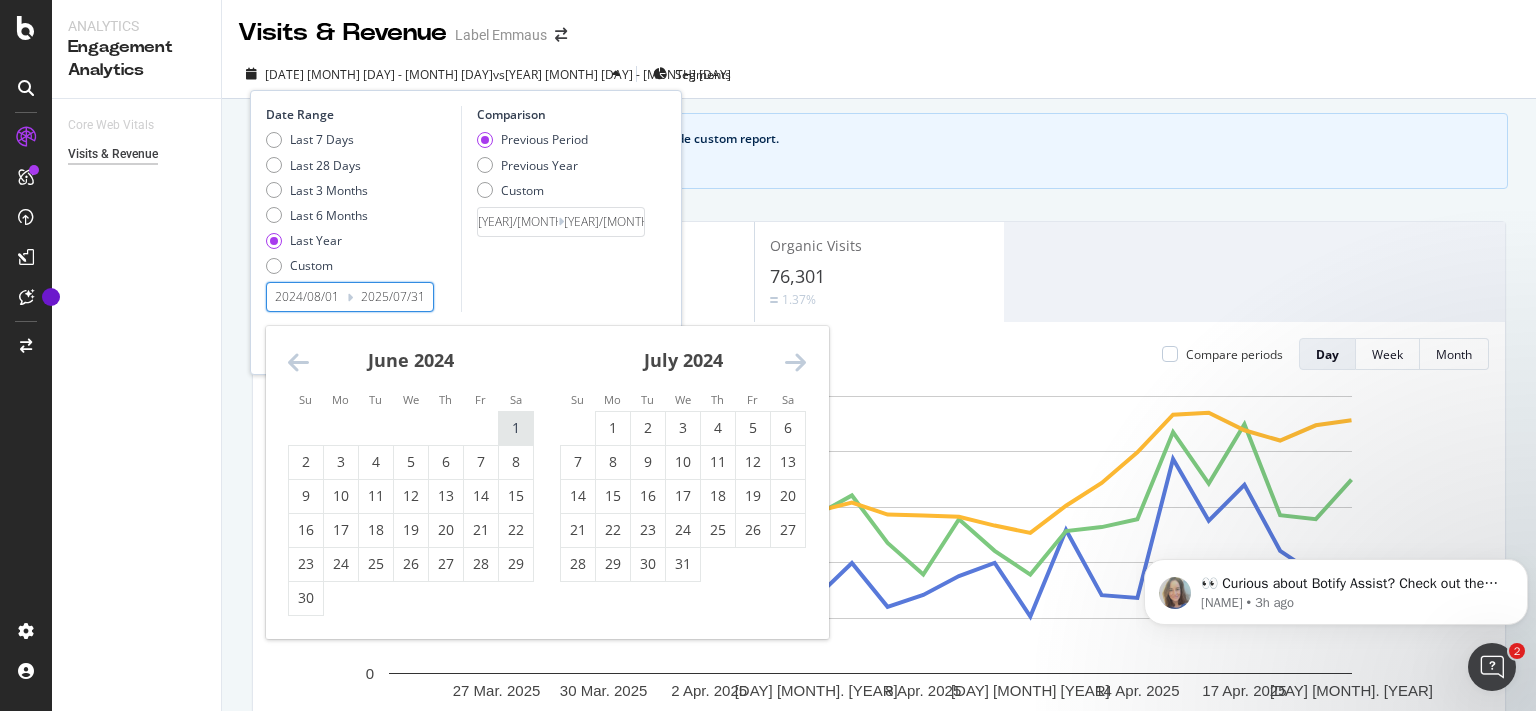 click on "1" at bounding box center (516, 428) 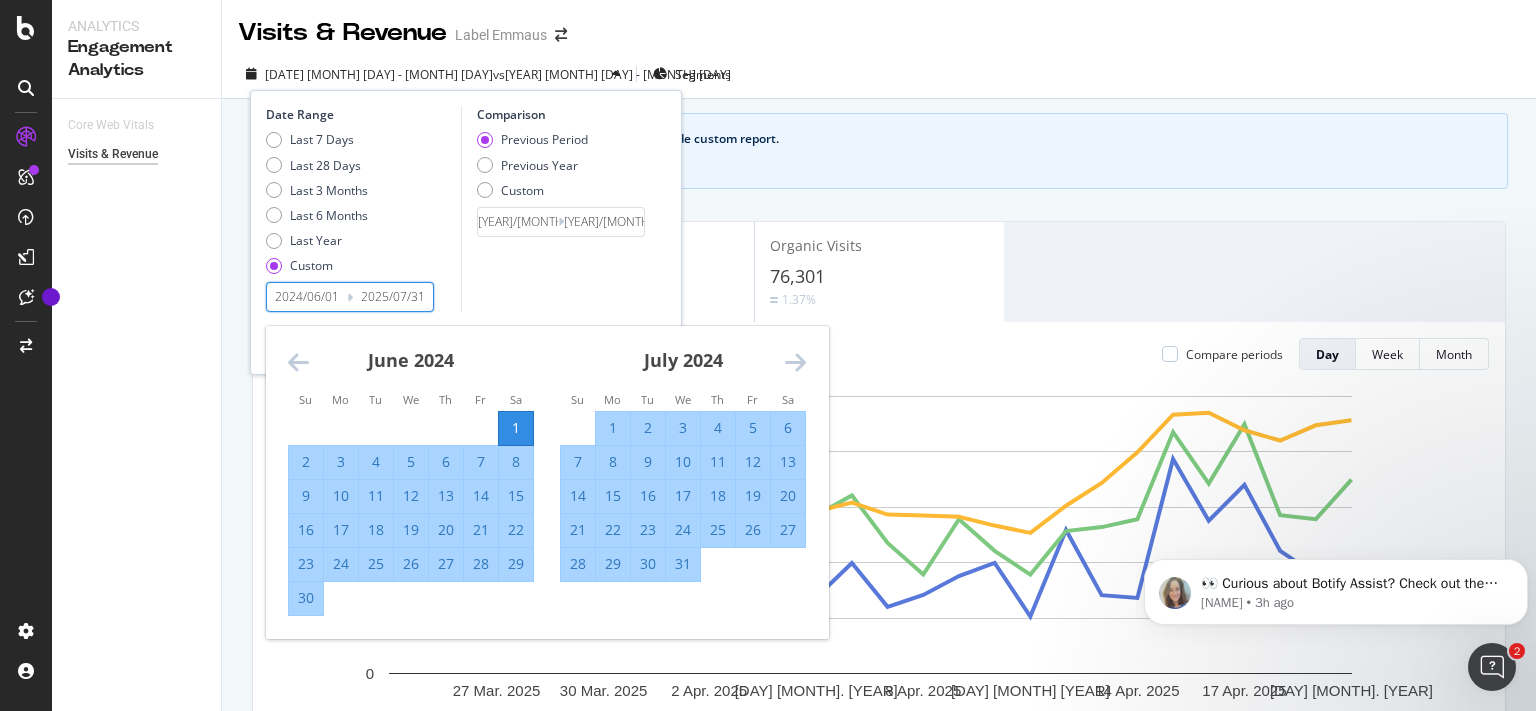 click on "2025/07/31" at bounding box center (393, 297) 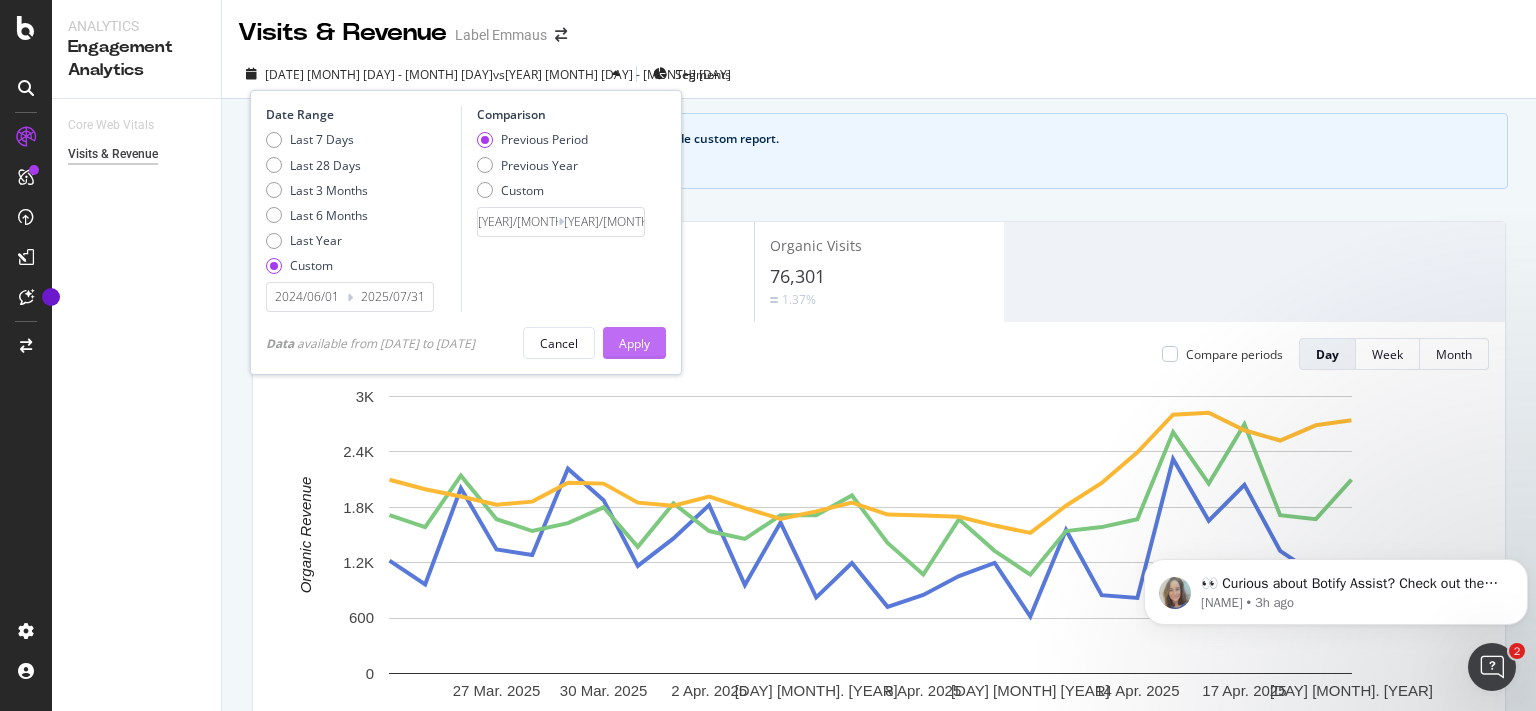click on "Apply" at bounding box center [634, 343] 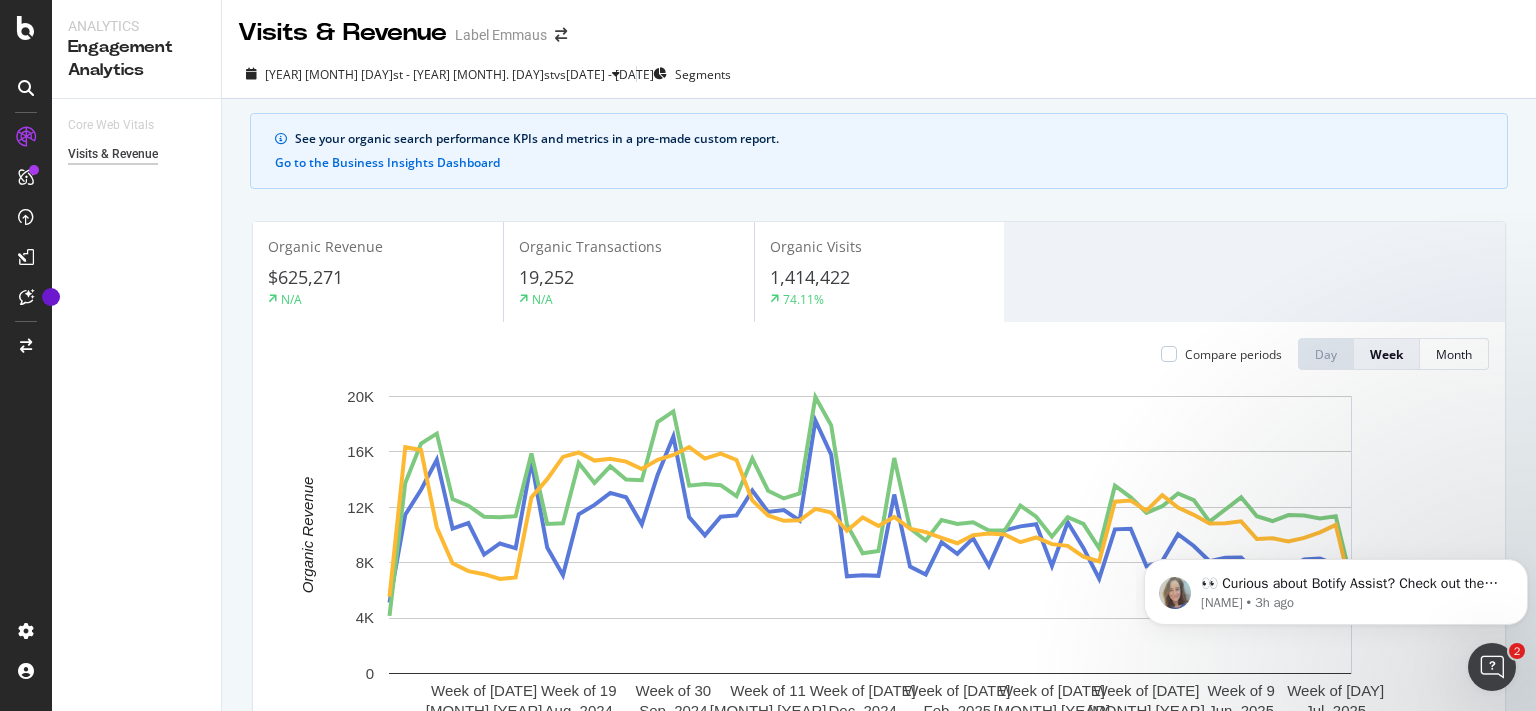 click 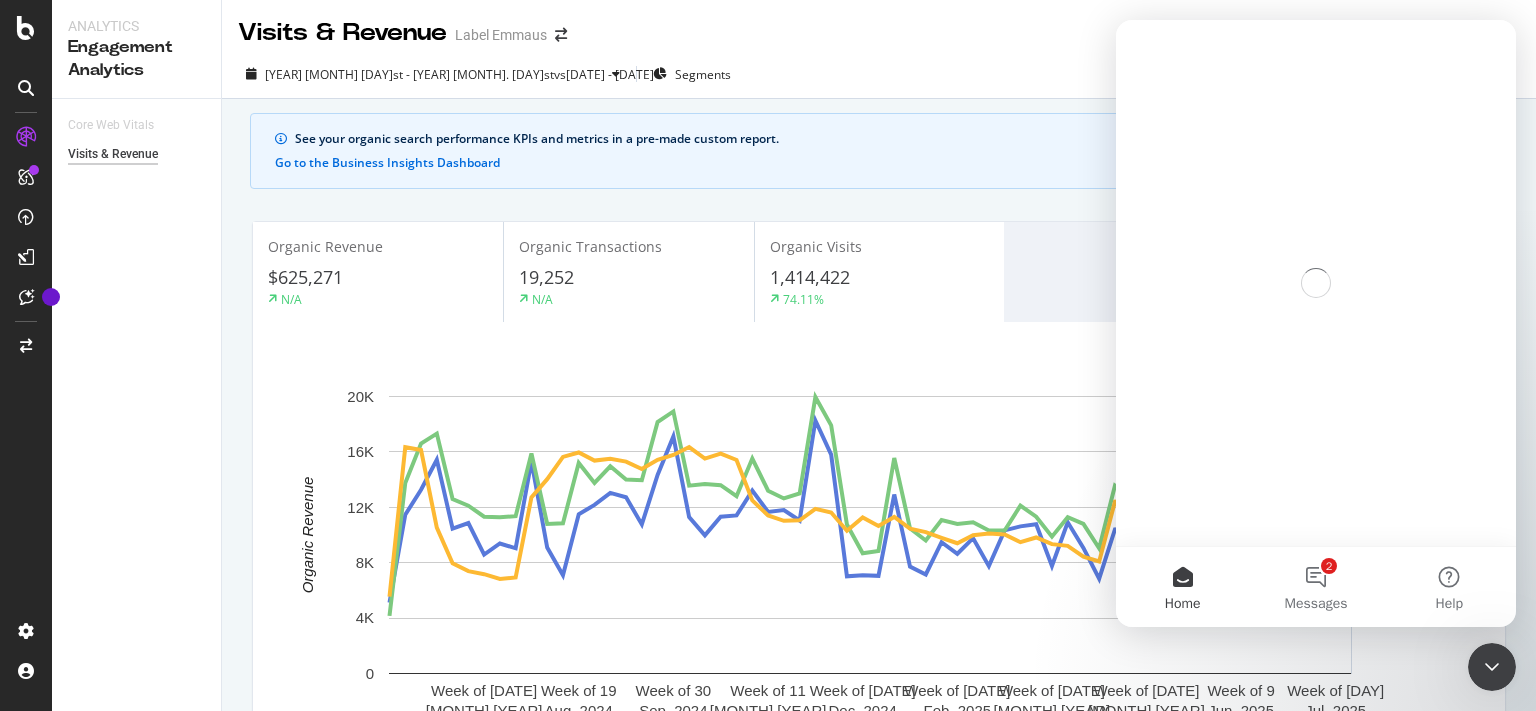 scroll, scrollTop: 0, scrollLeft: 0, axis: both 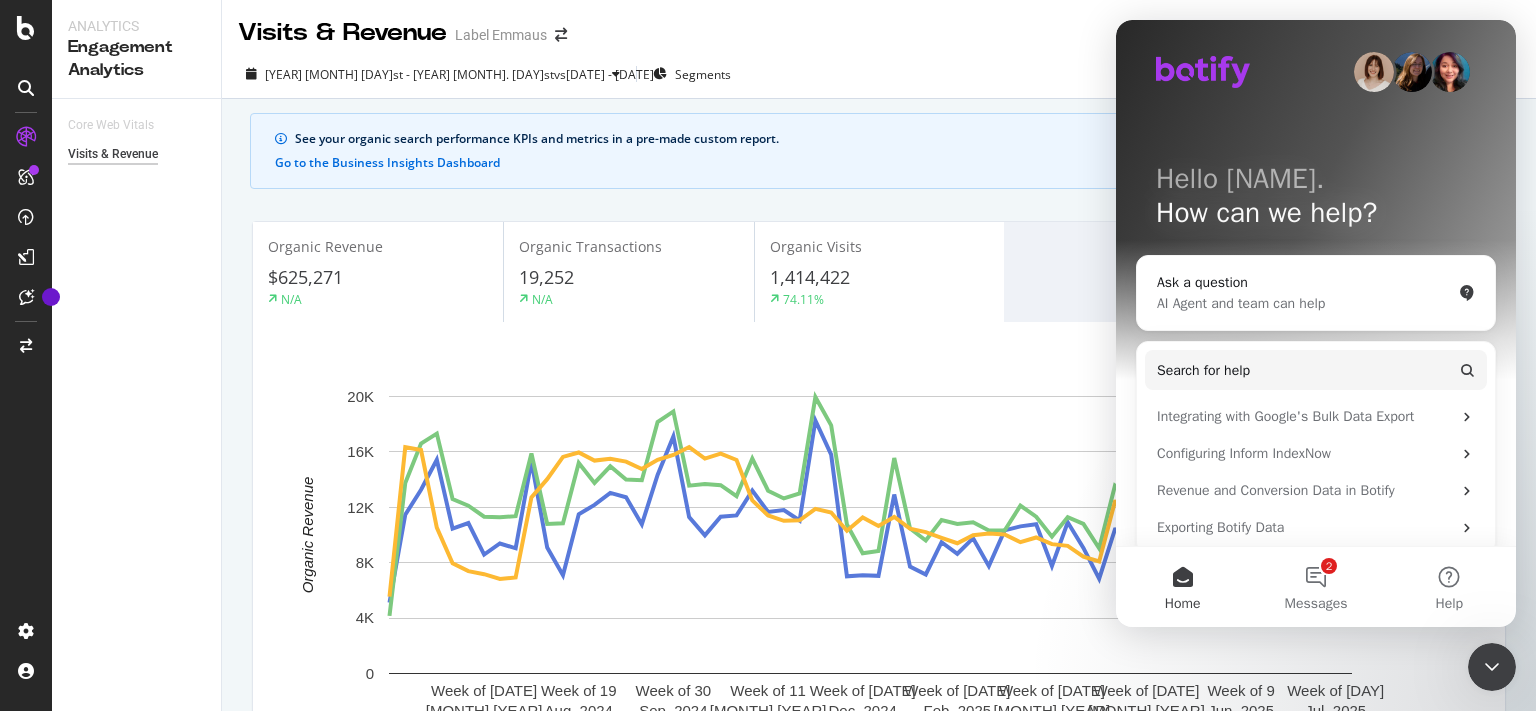 click at bounding box center [1492, 667] 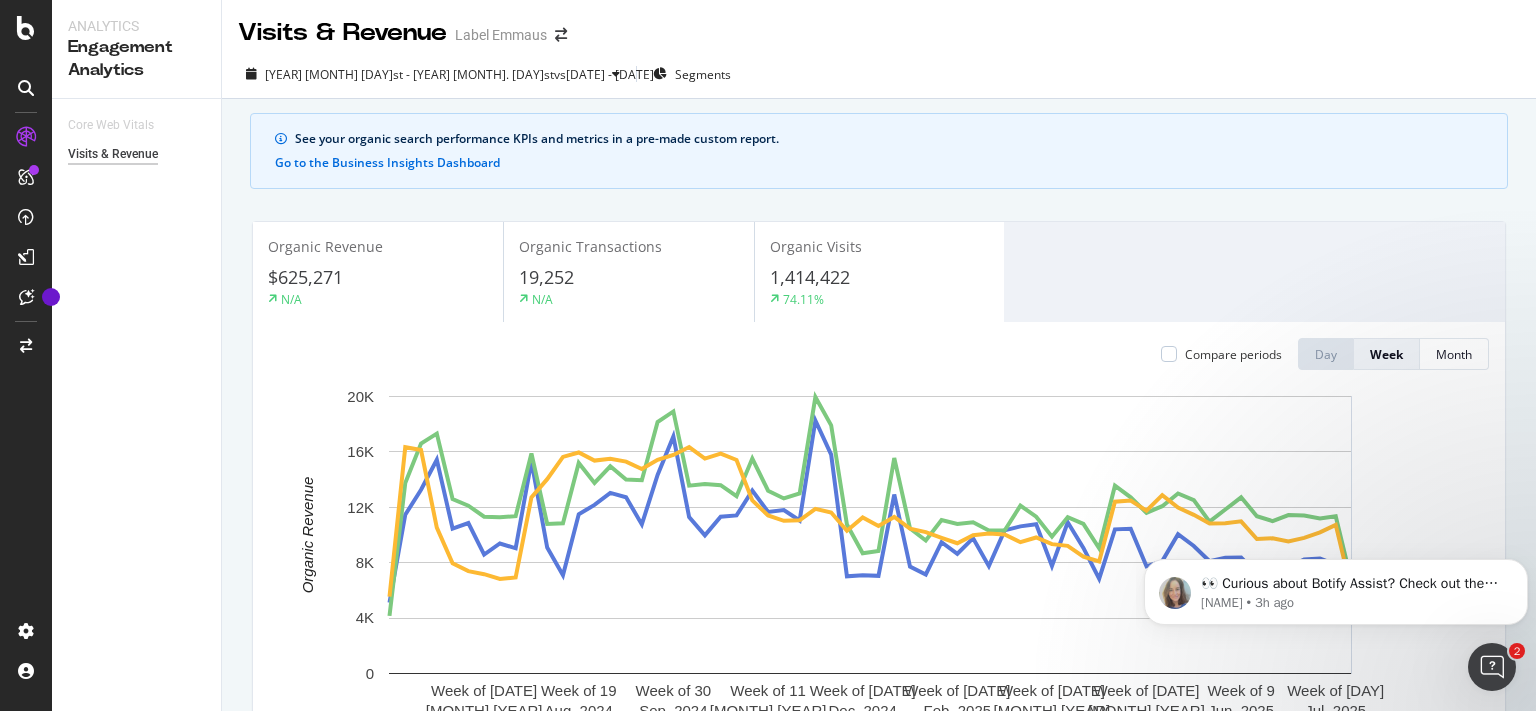 scroll, scrollTop: 0, scrollLeft: 0, axis: both 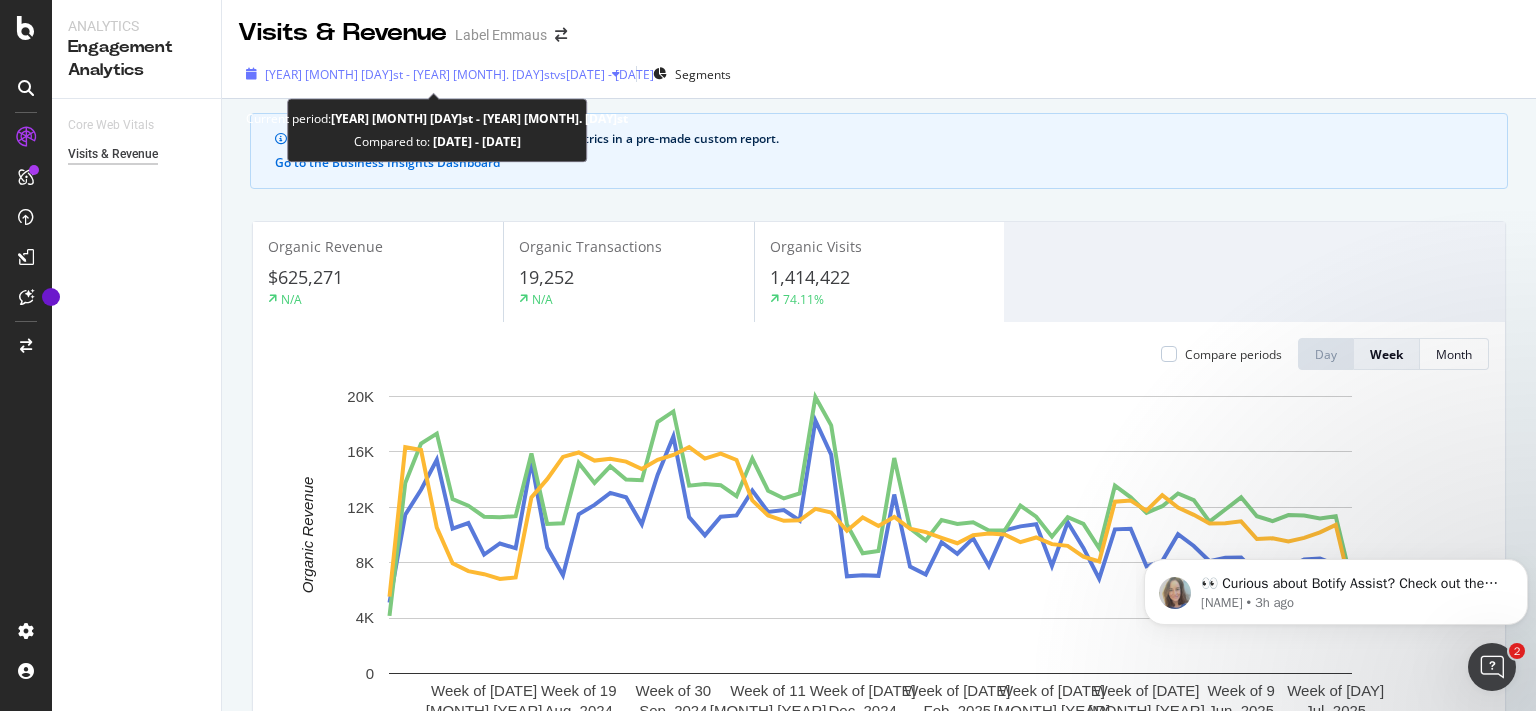 click on "vs  [DATE] [MONTH]. [YEAR]" at bounding box center (604, 74) 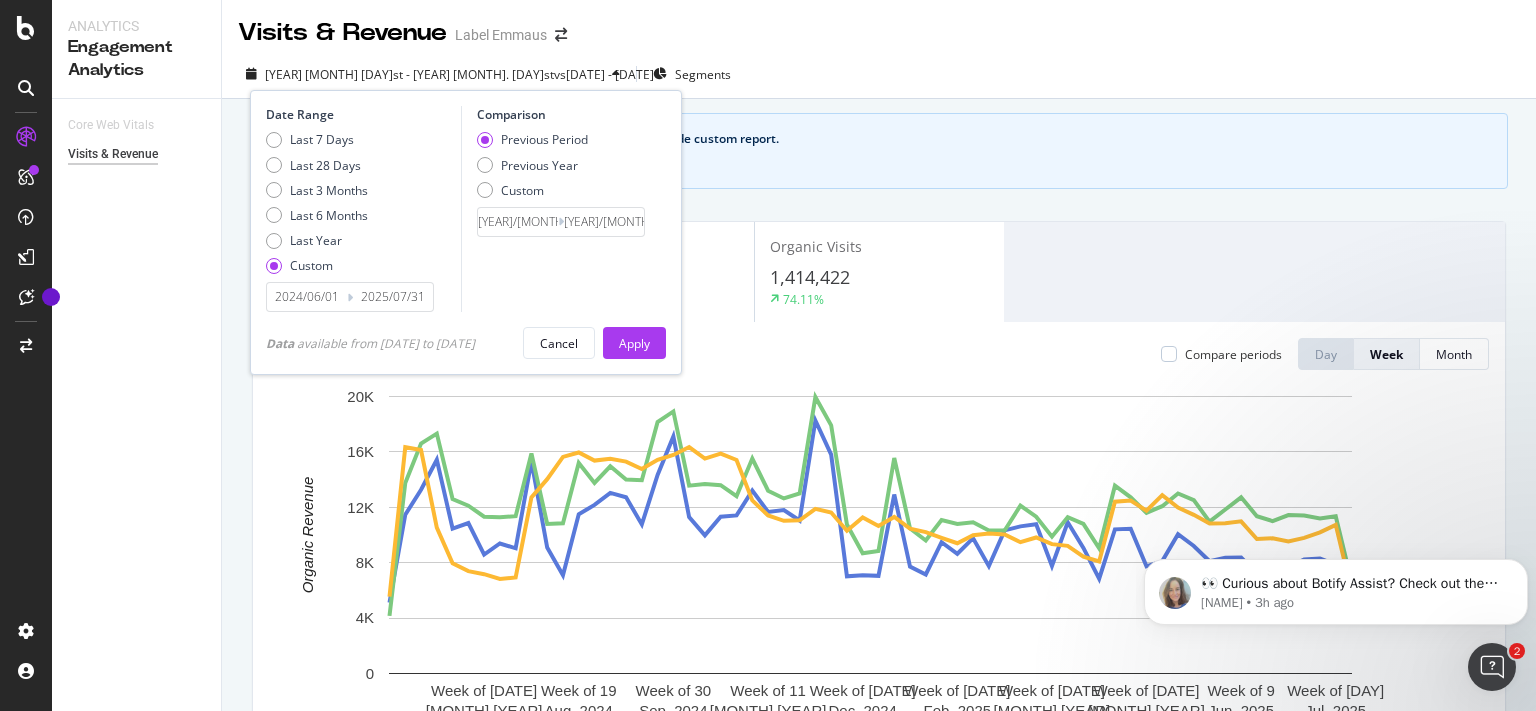 click on "2024 Jun. 1st - 2025 Jul. 31st  vs  2023 Apr. 2nd - 2024 May. 31st Segments Date Range Last 7 Days Last 28 Days Last 3 Months Last 6 Months Last Year Custom [DATE] Navigate forward to interact with the calendar and select a date. Press the question mark key to get the keyboard shortcuts for changing dates. [DATE] Navigate backward to interact with the calendar and select a date. Press the question mark key to get the keyboard shortcuts for changing dates. Comparison Previous Period Previous Year Custom [DATE] Navigate forward to interact with the calendar and select a date. Press the question mark key to get the keyboard shortcuts for changing dates. [DATE] Navigate backward to interact with the calendar and select a date. Press the question mark key to get the keyboard shortcuts for changing dates. Data   available   from [DATE] to [DATE] Cancel Apply" at bounding box center [879, 78] 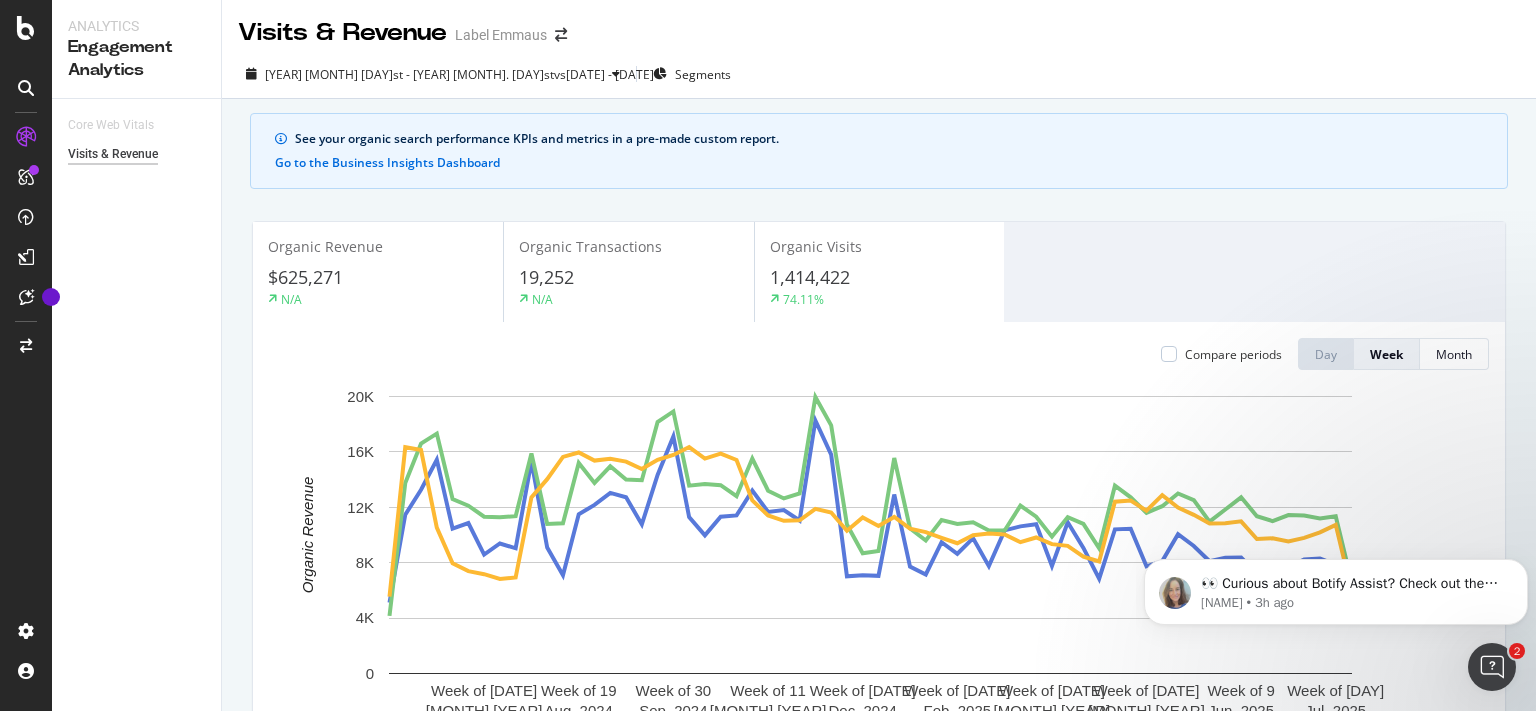 click on "$625,271" at bounding box center [305, 277] 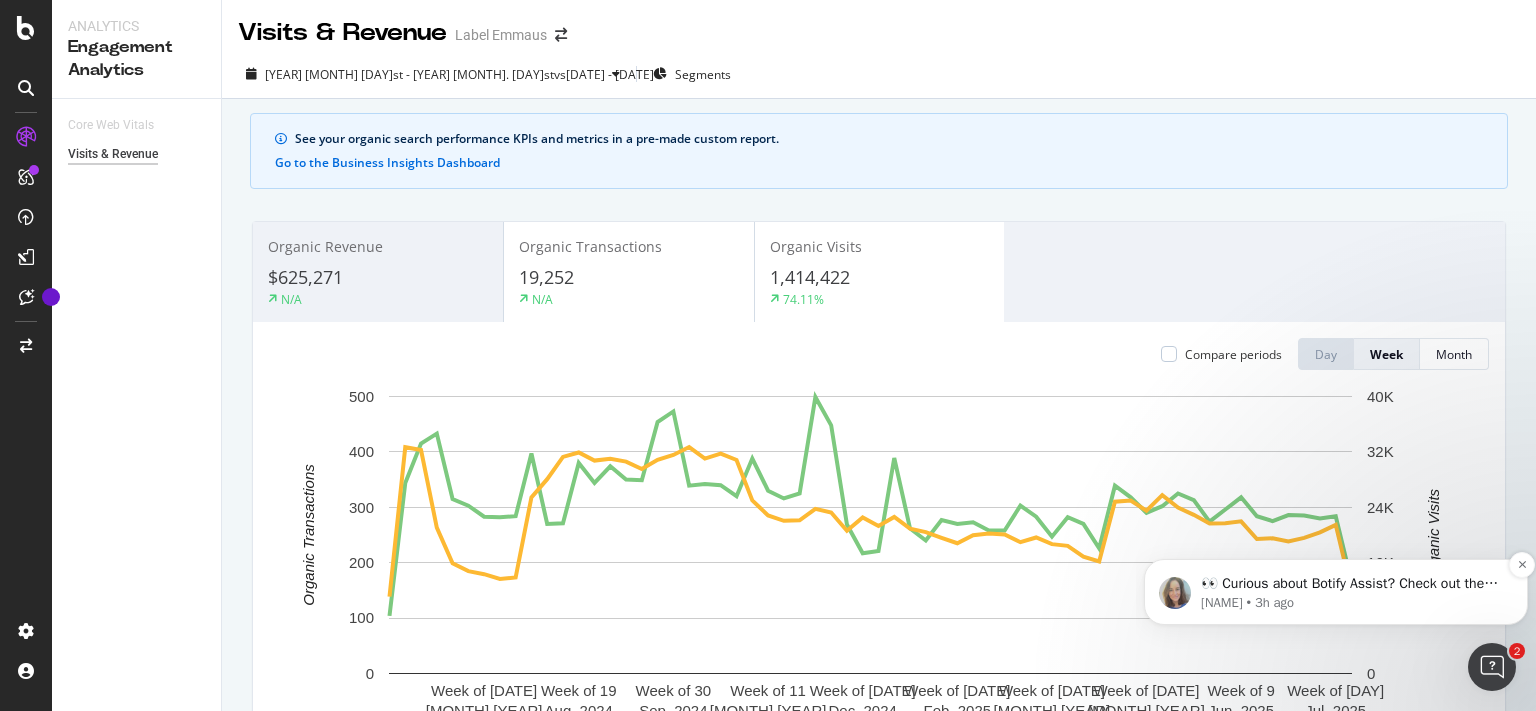 click on "👀 Curious about Botify Assist? Check out these use cases to explore what Assist can do!" at bounding box center [1352, 584] 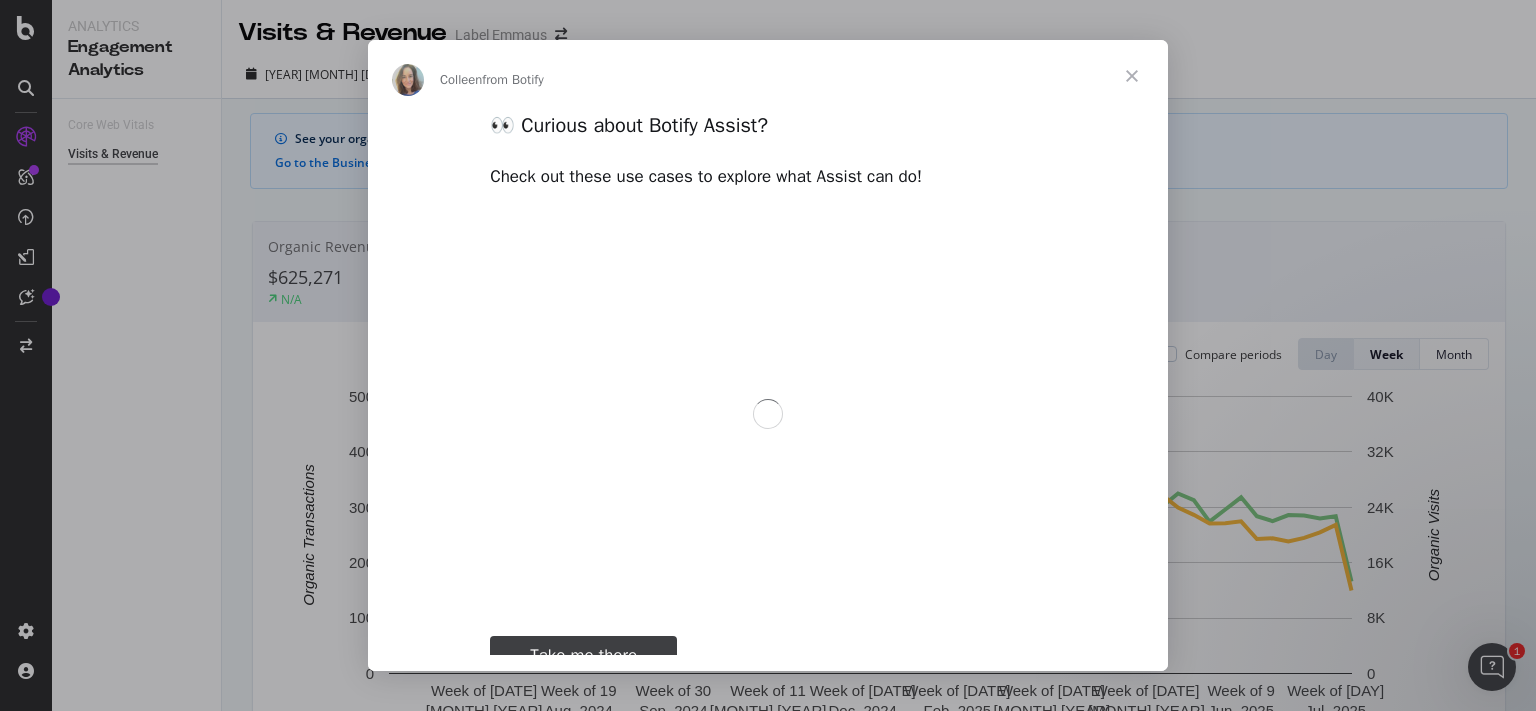 scroll, scrollTop: 0, scrollLeft: 0, axis: both 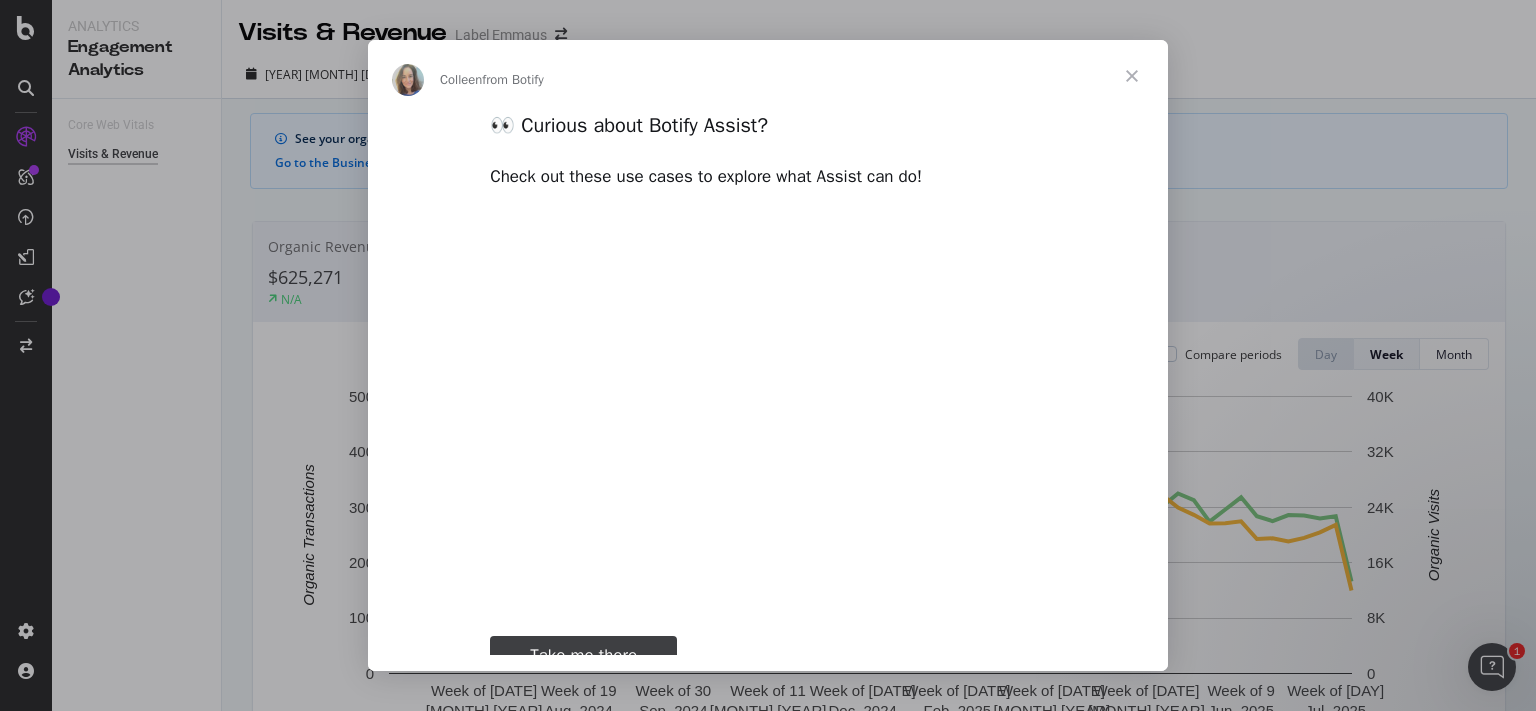 type on "53388" 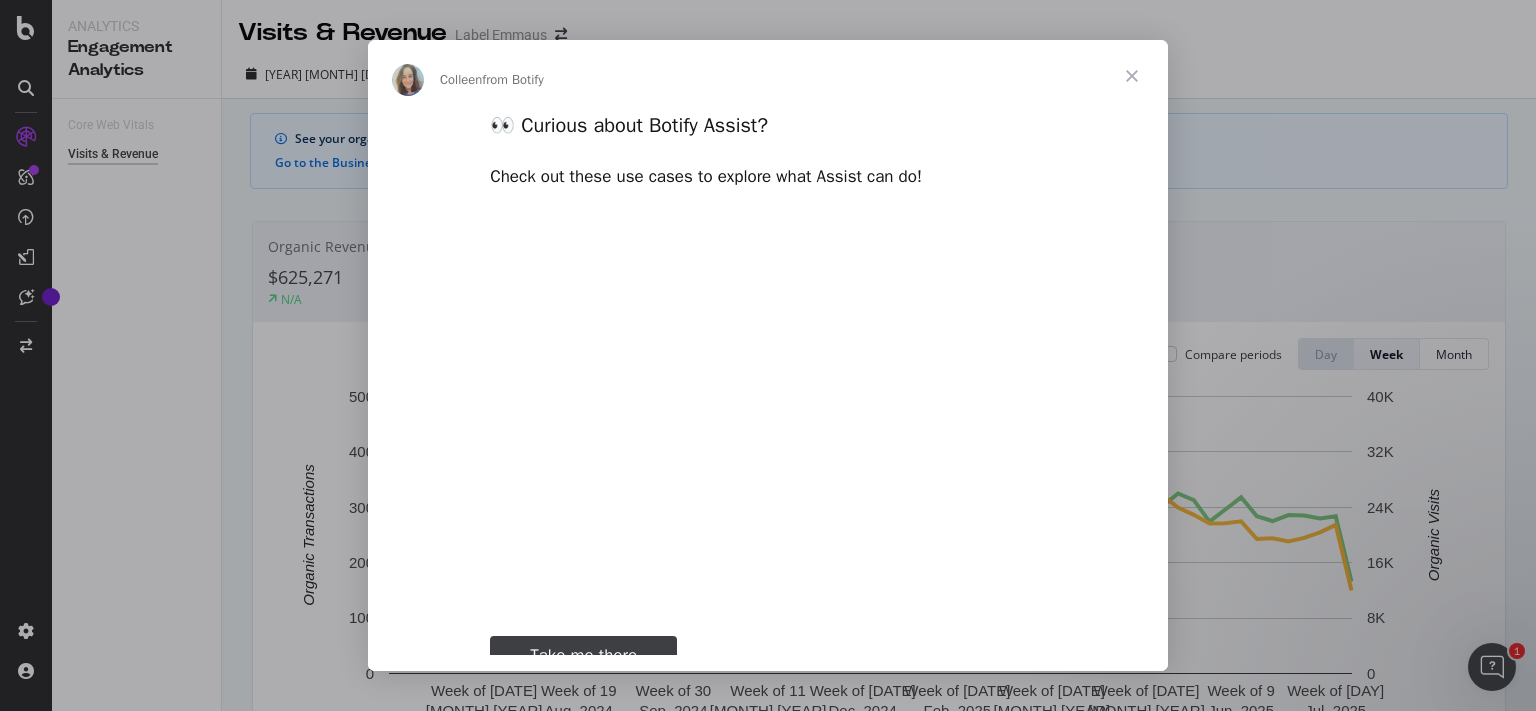 click at bounding box center [1132, 76] 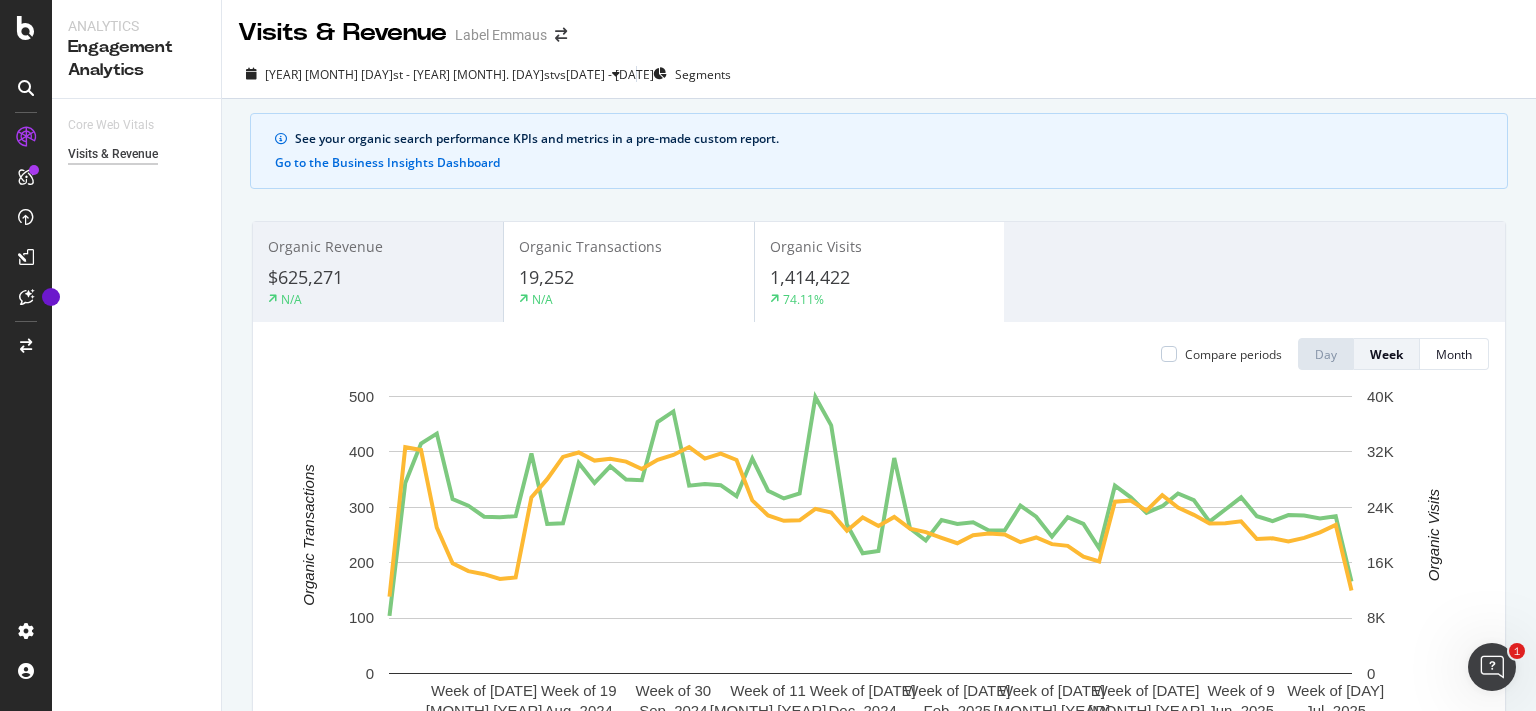 click on "19,252" at bounding box center [628, 278] 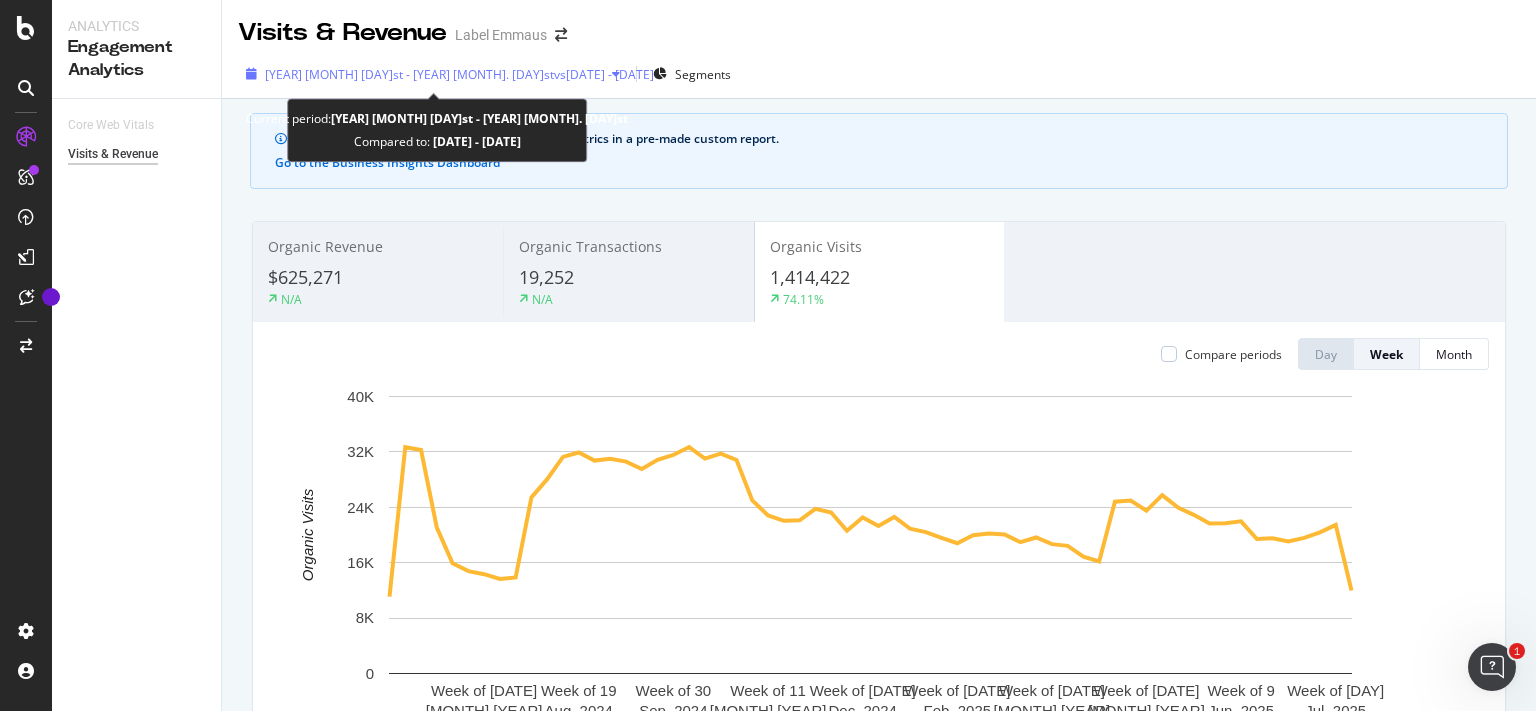 click on "[YEAR] [MONTH] [DAY]st - [YEAR] [MONTH]. [DAY]st" at bounding box center [409, 74] 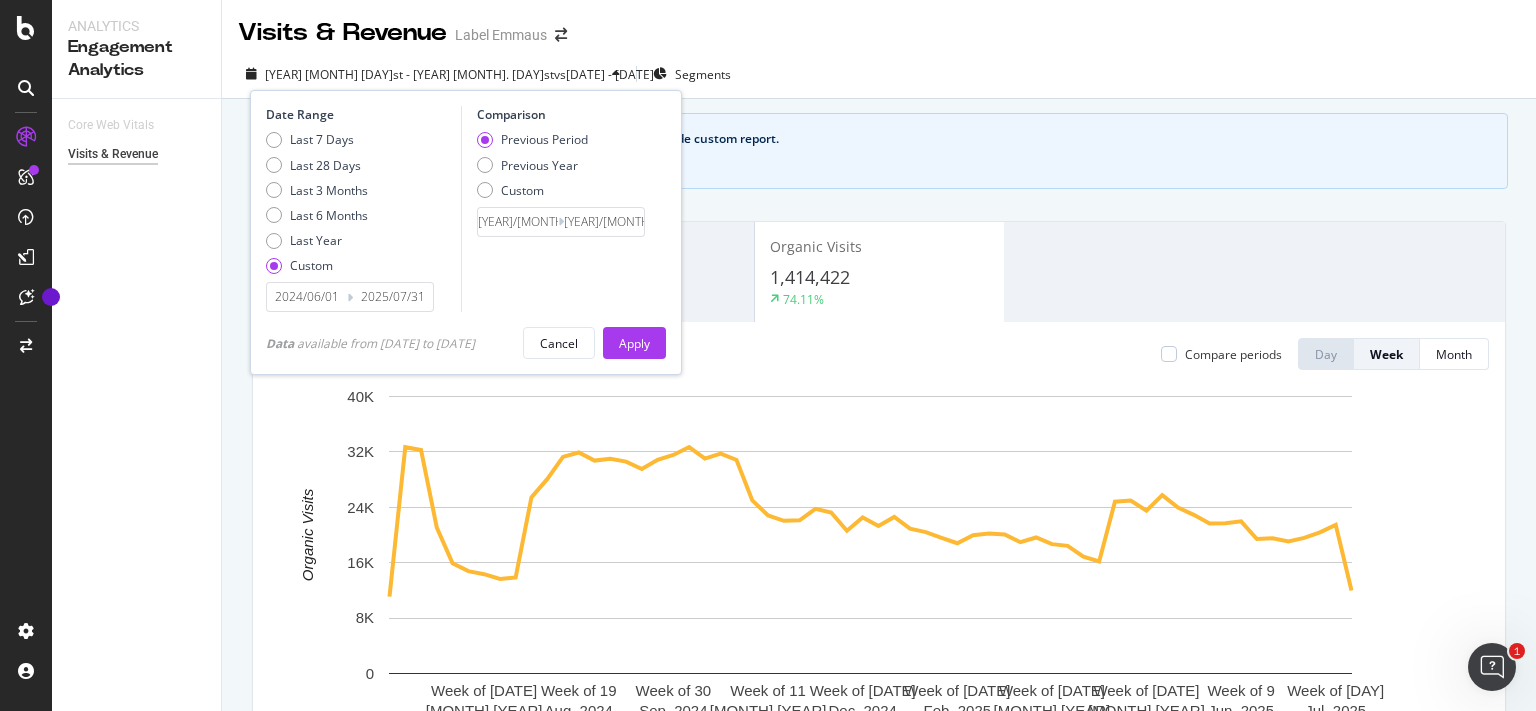 click on "2024/06/01" at bounding box center (307, 297) 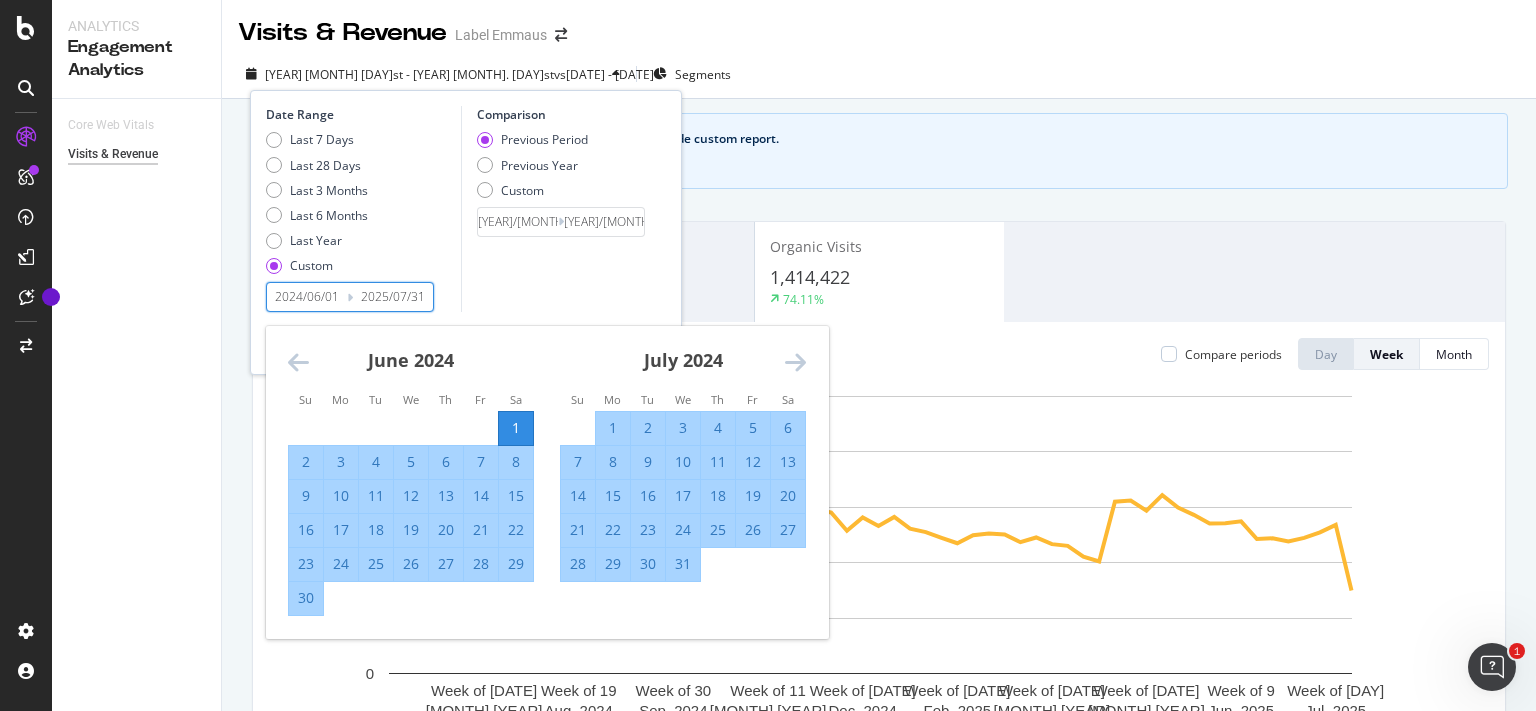 click at bounding box center (298, 362) 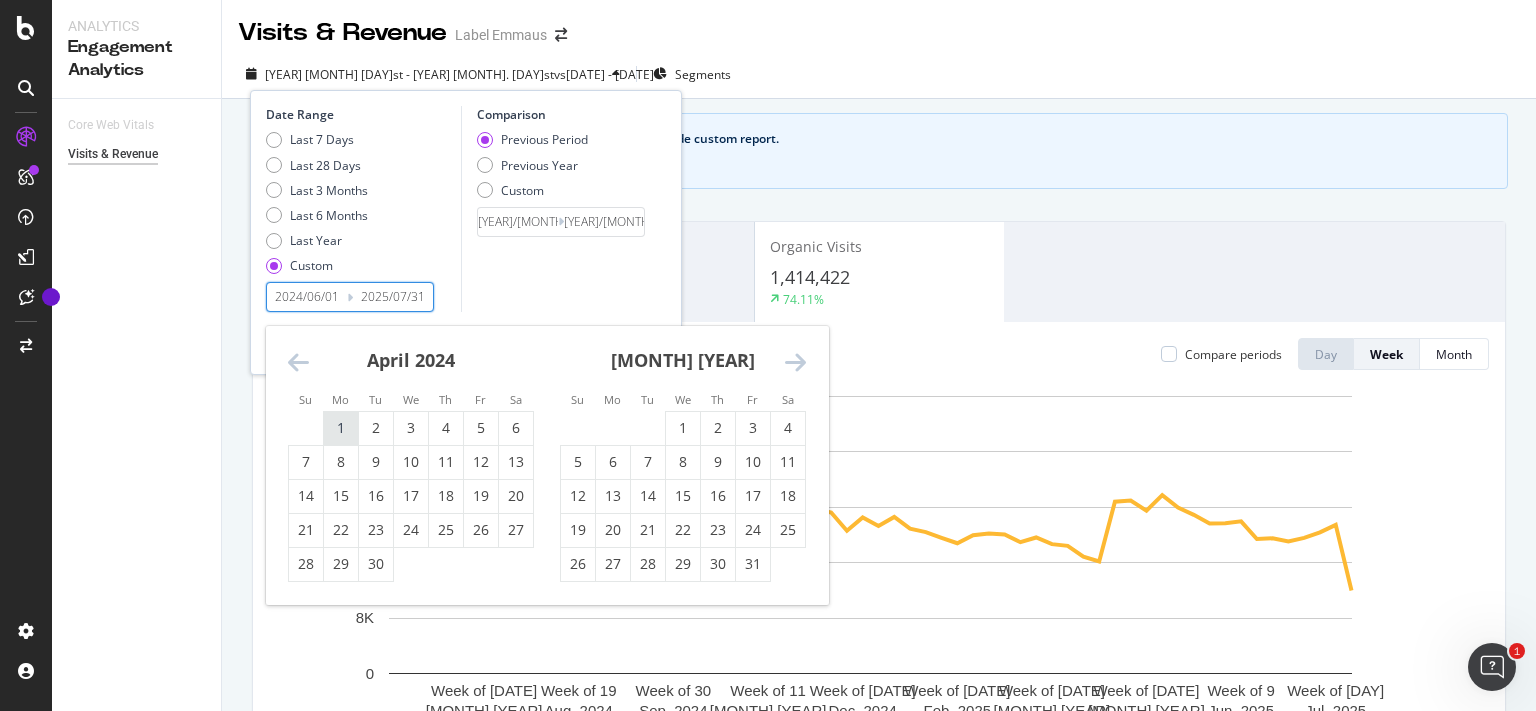 click on "1" at bounding box center (341, 428) 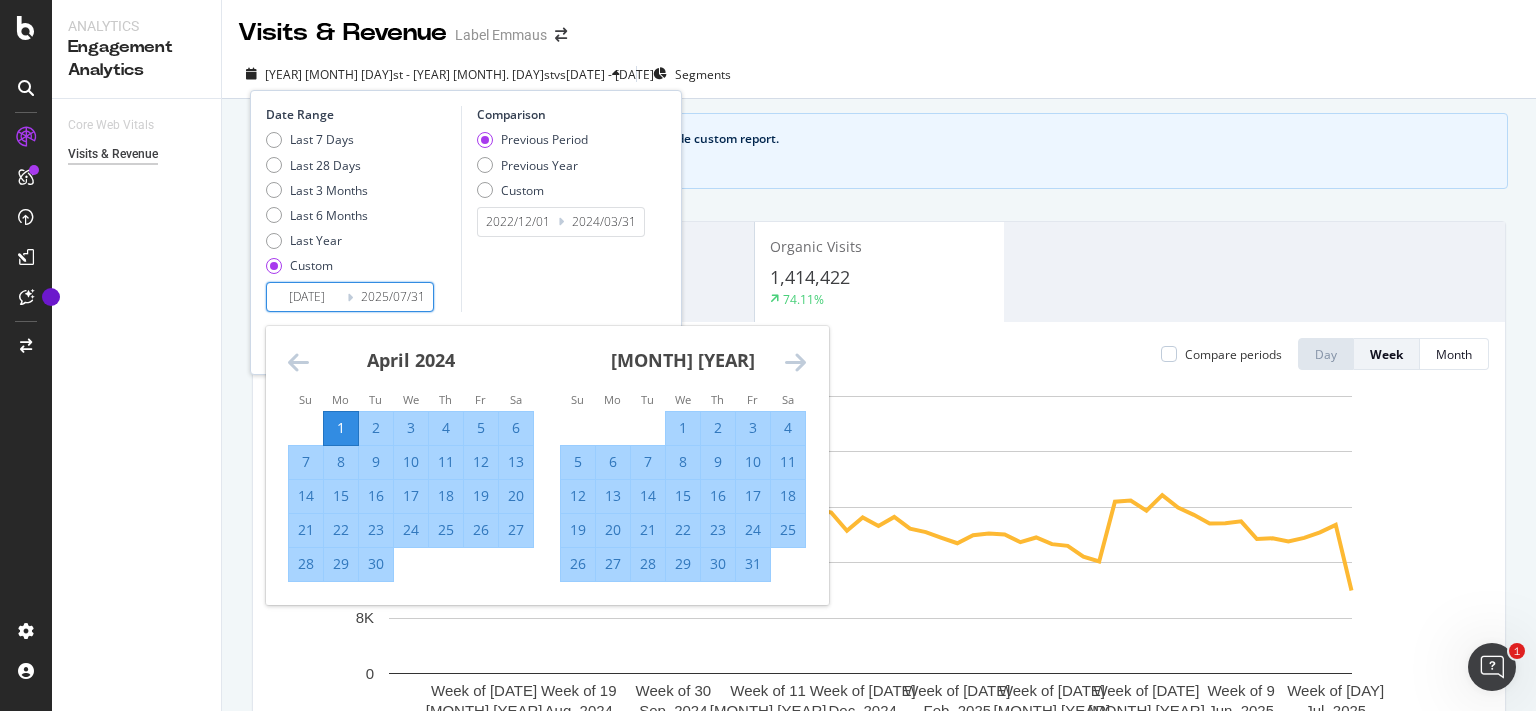 click on "See your organic search performance KPIs and metrics in a pre-made custom report. Go to the Business Insights Dashboard Organic Revenue [PRICE] N/A Organic Transactions [NUMBER] N/A Organic Visits [NUMBER] [PERCENTAGE] Compare periods Day Week Month Week of [DATE] Week of [DATE] Week of [DATE] Week of [DATE] Week of [DATE] Week of [DATE] Week of [DATE] Week of [DATE] Week of [DATE] Week of [DATE] 0 8K 16K 24K 32K 40K Organic Visits Date Organic Visits Week of [DATE] [NUMBER] Week of [DATE] [NUMBER] Week of [DATE] [NUMBER] Week of [DATE] [NUMBER] Week of [DATE] [NUMBER] Week of [DATE] [NUMBER] Week of [DATE] [NUMBER] Week of [DATE] [NUMBER] Week of [DATE] [NUMBER] Week of [DATE] [NUMBER] Week of [DATE] [NUMBER] Week of [DATE] [NUMBER] Week of [DATE] [NUMBER] Week of [DATE] [NUMBER] Week of [DATE] [NUMBER] Week of [DATE] [NUMBER] 31,557 32,701 ... 0" at bounding box center [879, 1024] 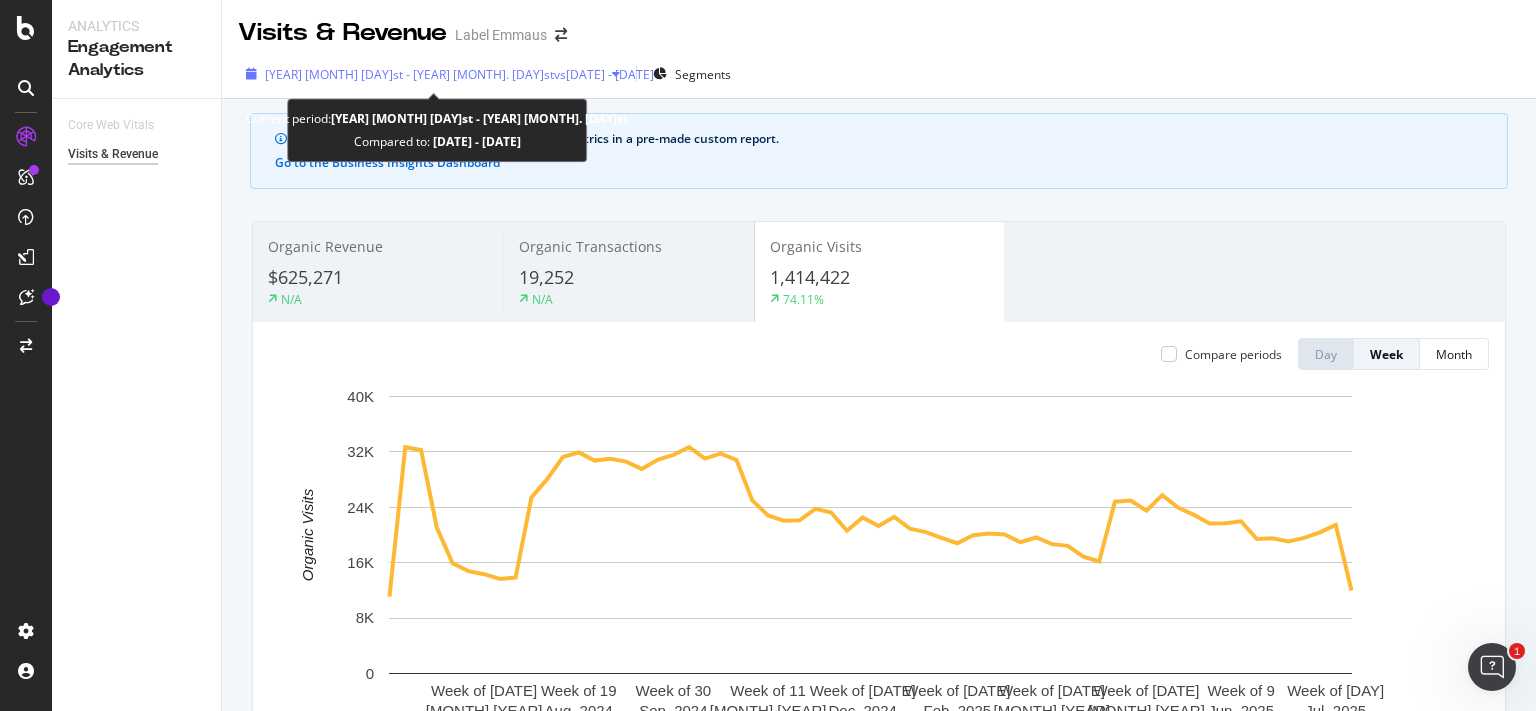click on "[YEAR] [MONTH] [DAY]st - [YEAR] [MONTH]. [DAY]st" at bounding box center (409, 74) 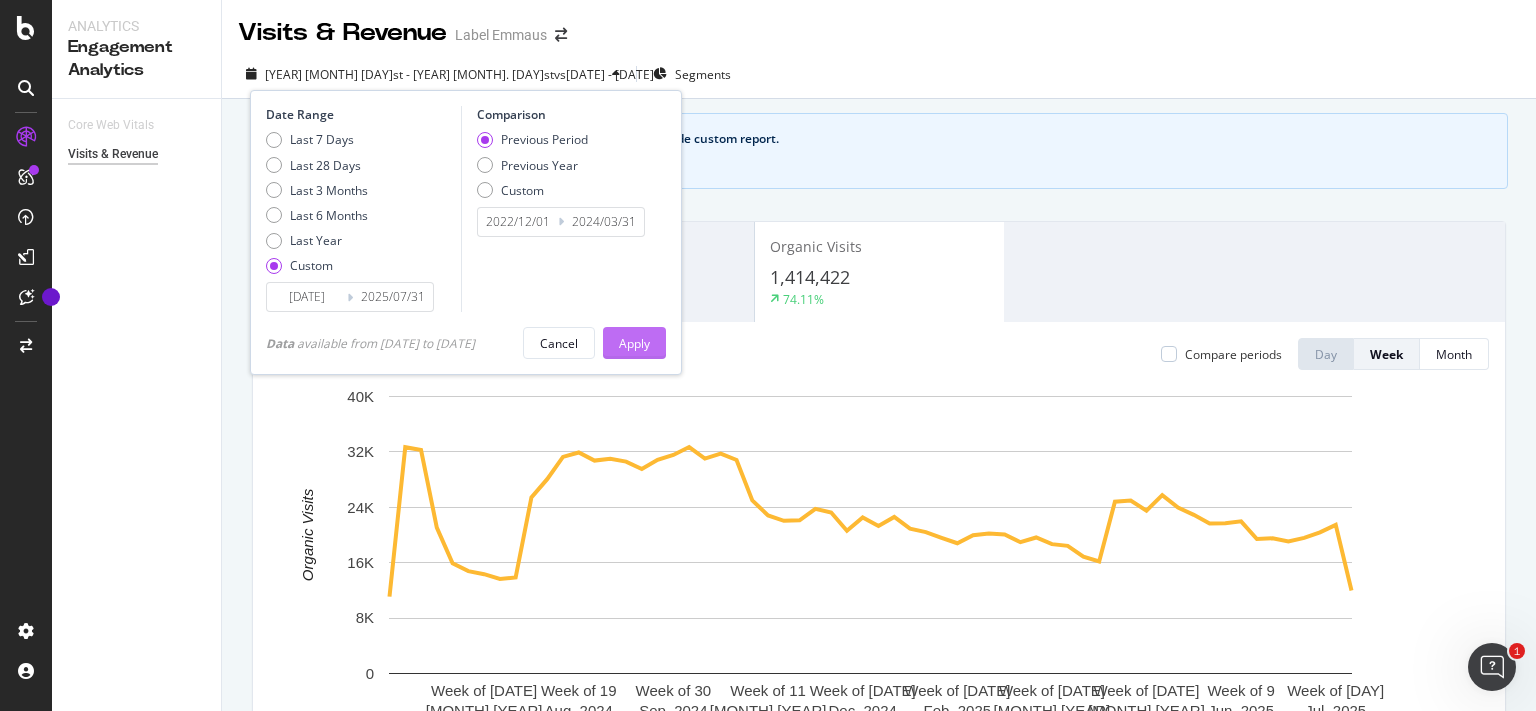 click on "Apply" at bounding box center [634, 343] 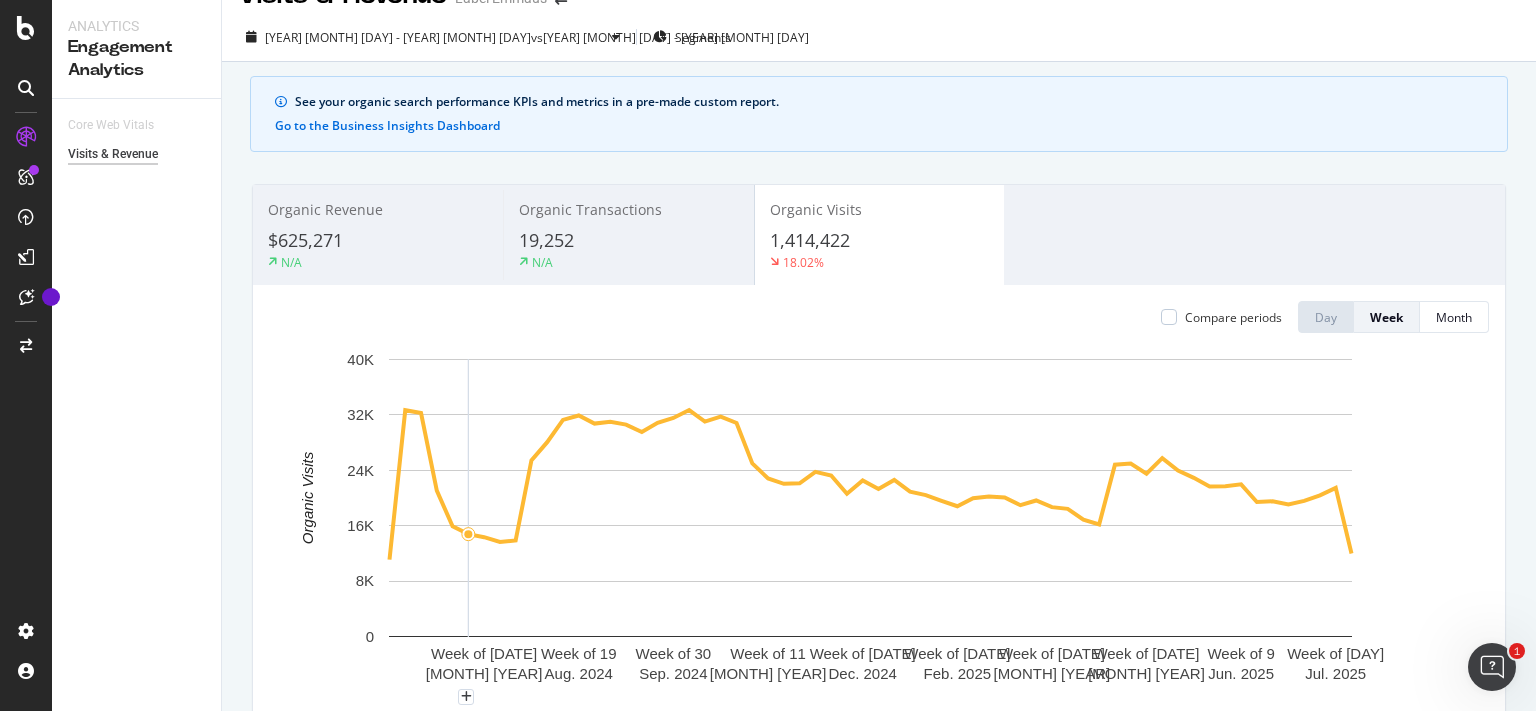 scroll, scrollTop: 0, scrollLeft: 0, axis: both 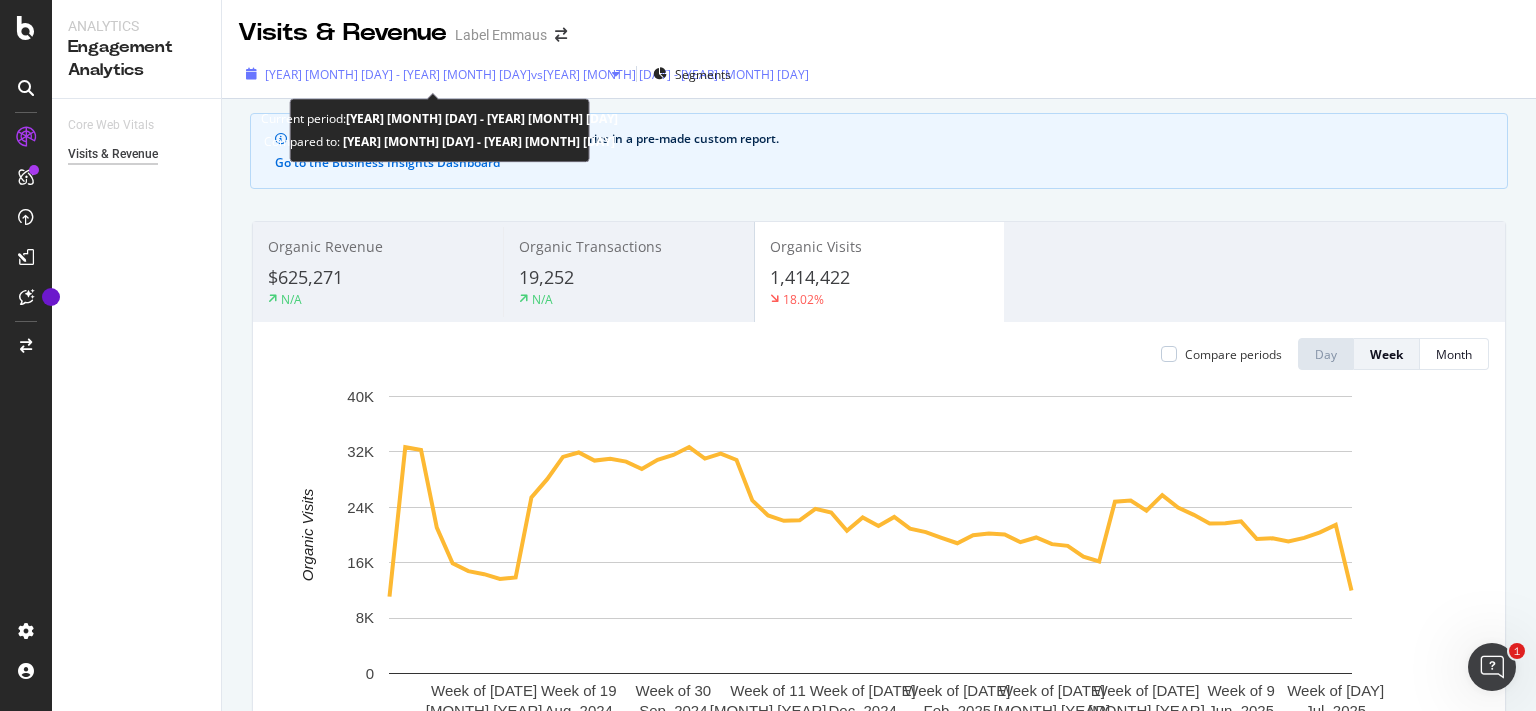 click on "[YEAR] [MONTH] [DAY] - [YEAR] [MONTH] [DAY]" at bounding box center (398, 74) 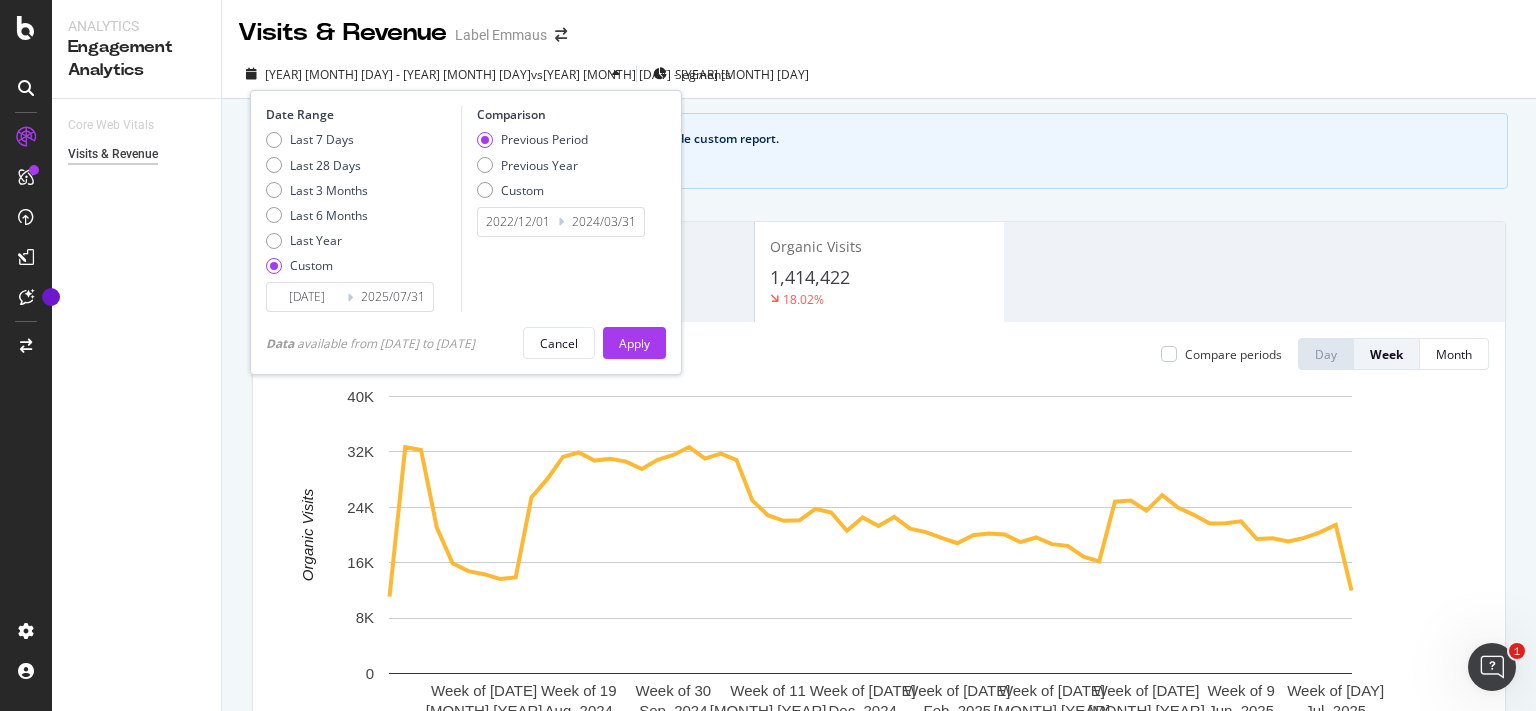 click on "[DATE]" at bounding box center [307, 297] 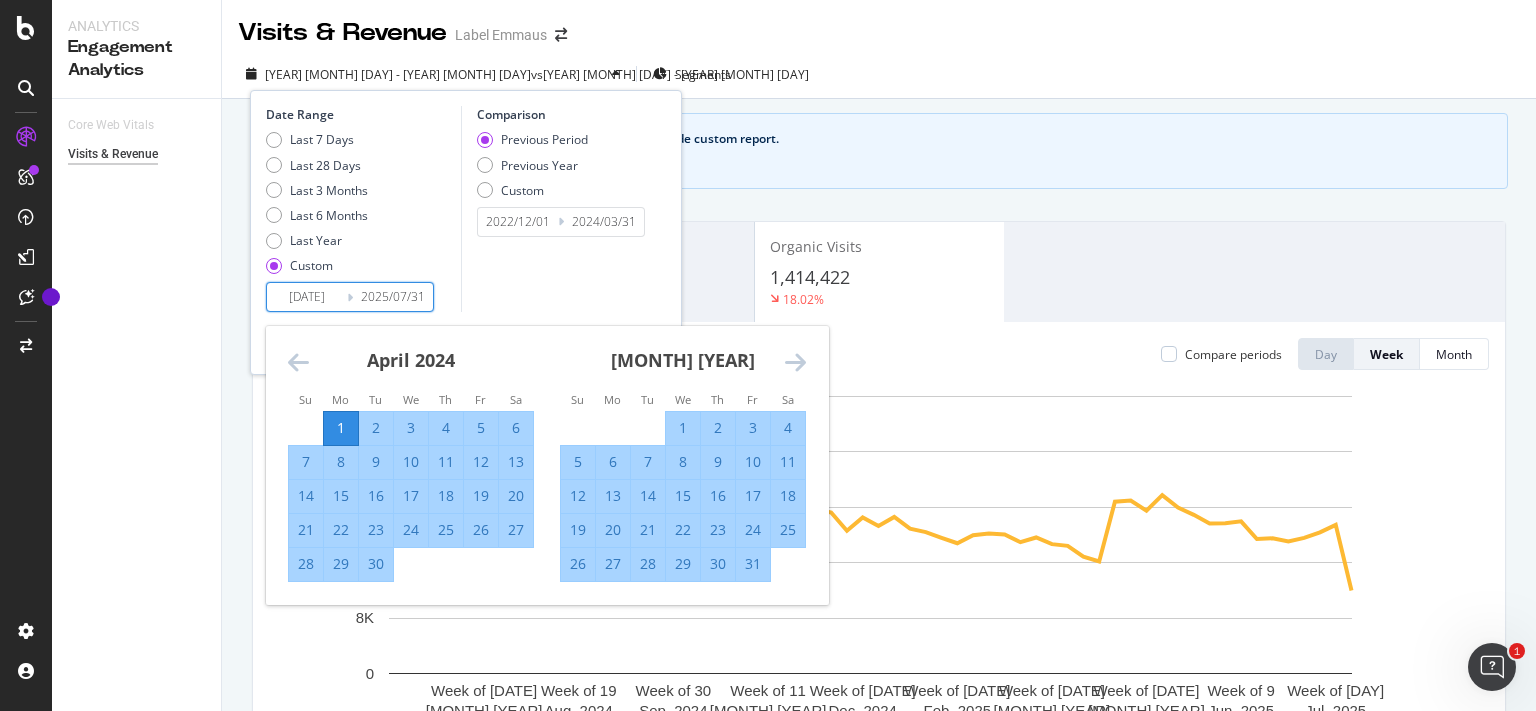 click on "[MONTH] [YEAR] 1 2 3 4 5 6 7 8 9 10 11 12 13 14 15 16 17 18 19 20 21 22 23 24 25 26 27 28 29 30" at bounding box center [411, 454] 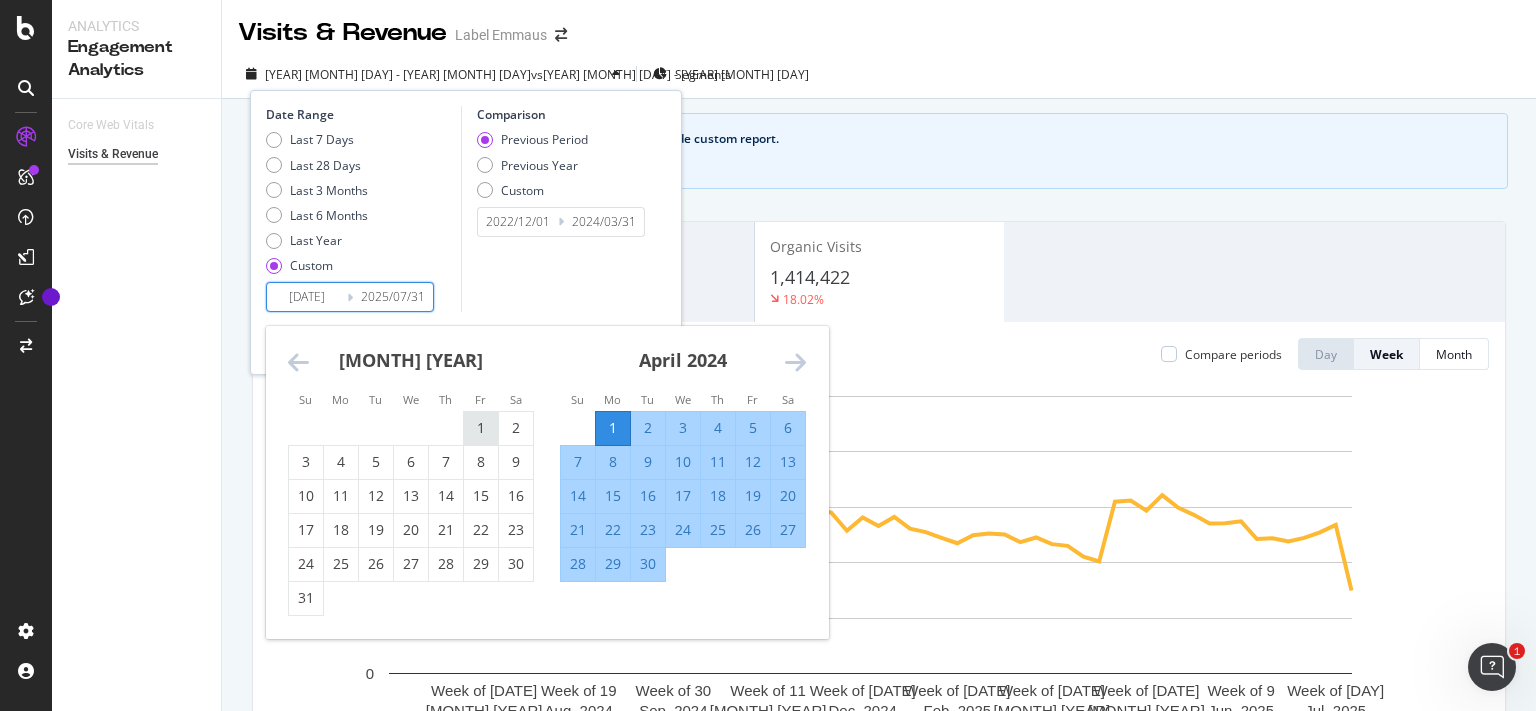 click on "1" at bounding box center [481, 428] 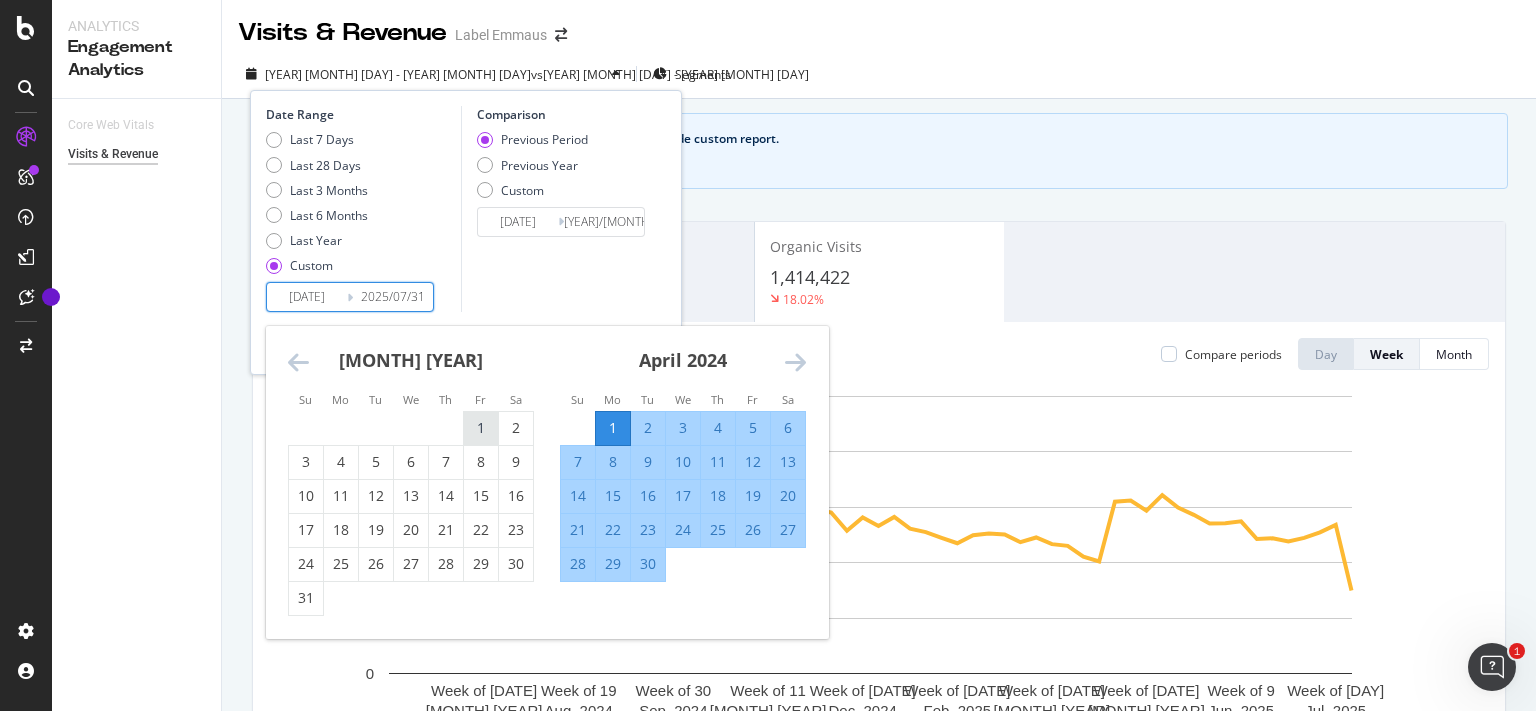 type on "[DATE]" 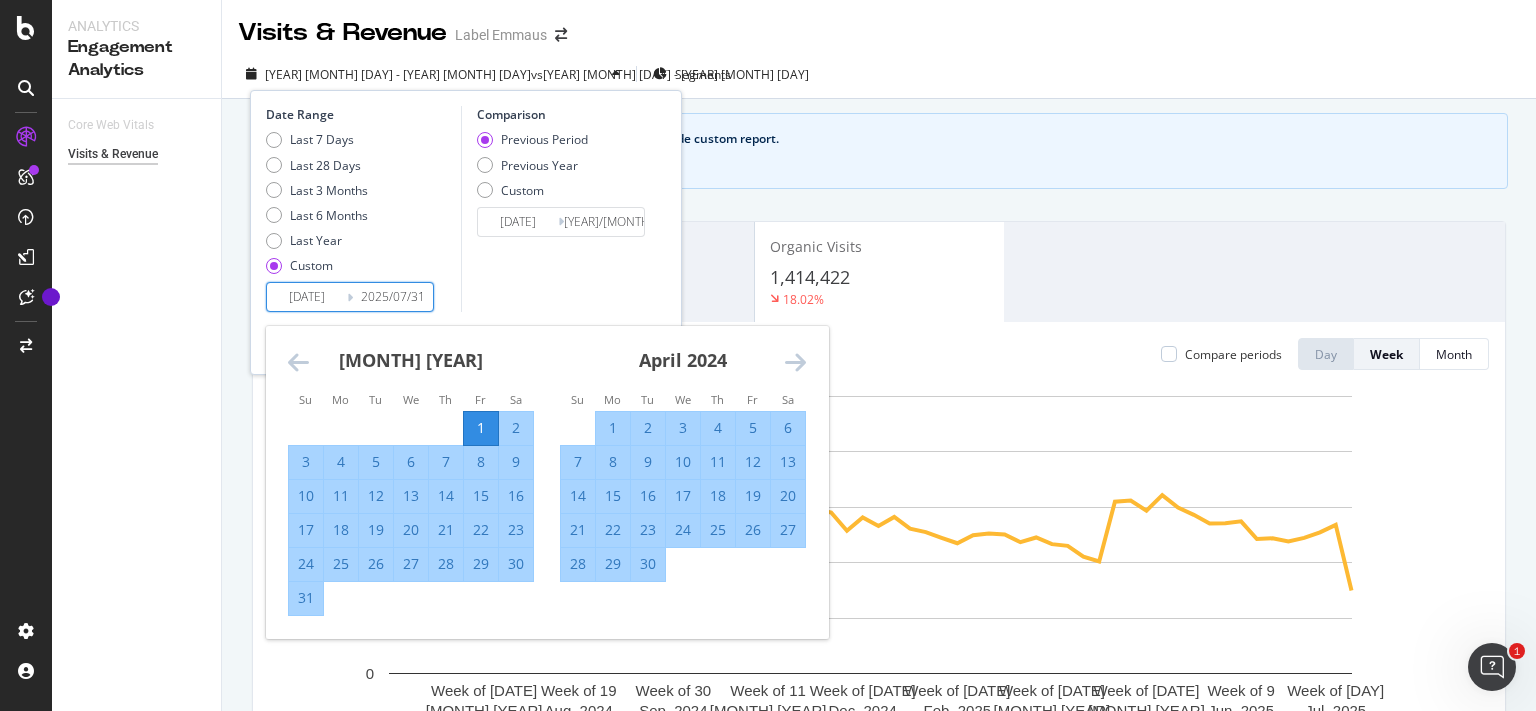 click on "Comparison Previous Period Previous Year Custom [DATE]/[DATE]/[DATE] Navigate forward to interact with the calendar and select a date. Press the question mark key to get the keyboard shortcuts for changing dates. [DATE]/[DATE]/[DATE] Navigate backward to interact with the calendar and select a date. Press the question mark key to get the keyboard shortcuts for changing dates." at bounding box center [556, 209] 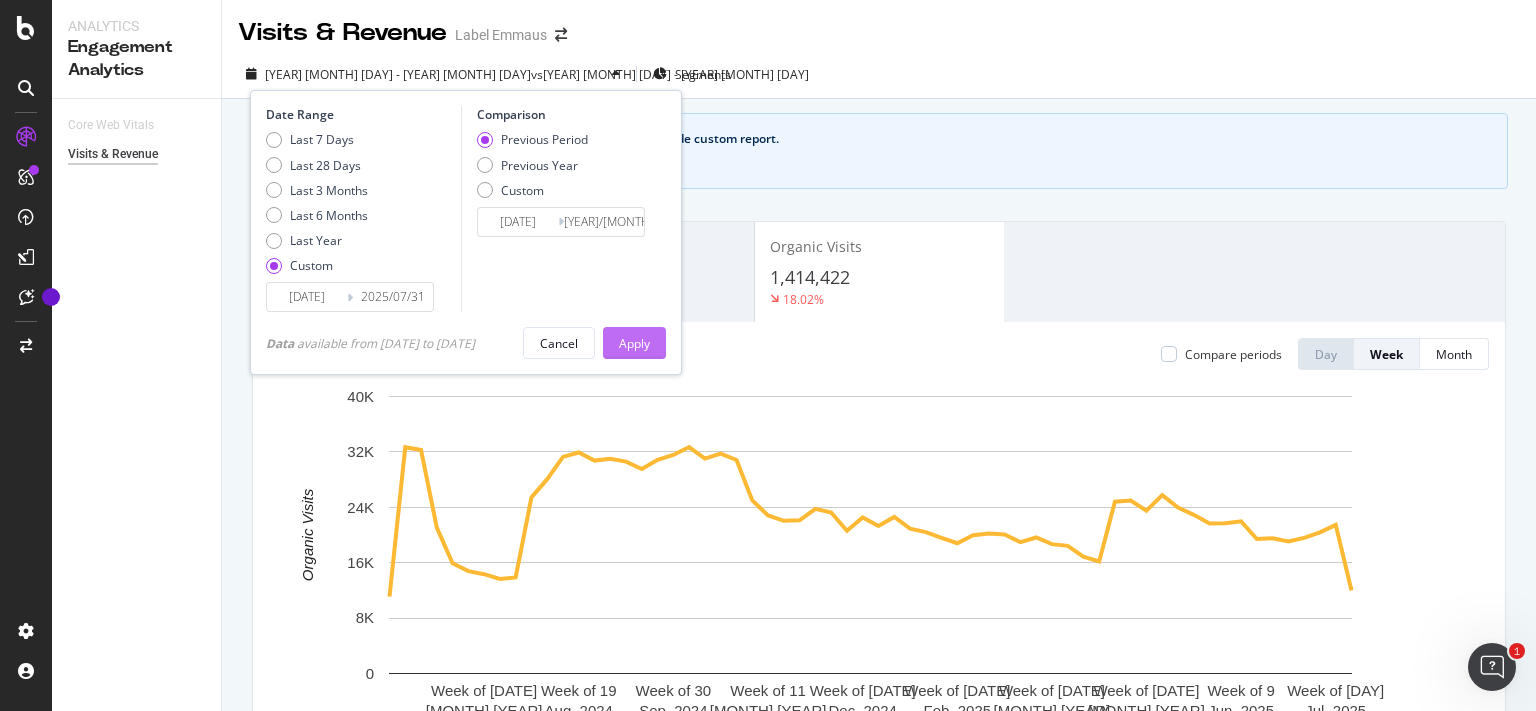 click on "Apply" at bounding box center [634, 343] 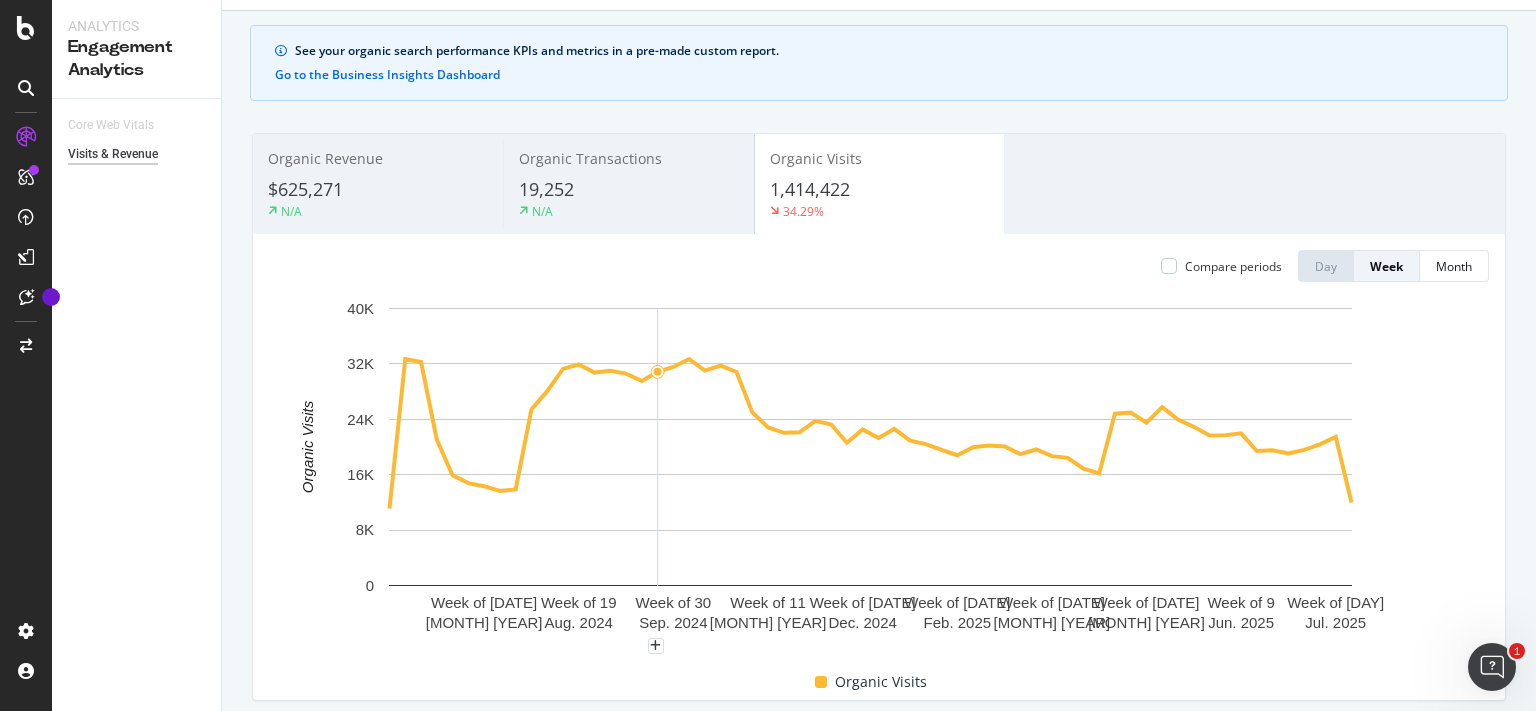 scroll, scrollTop: 0, scrollLeft: 0, axis: both 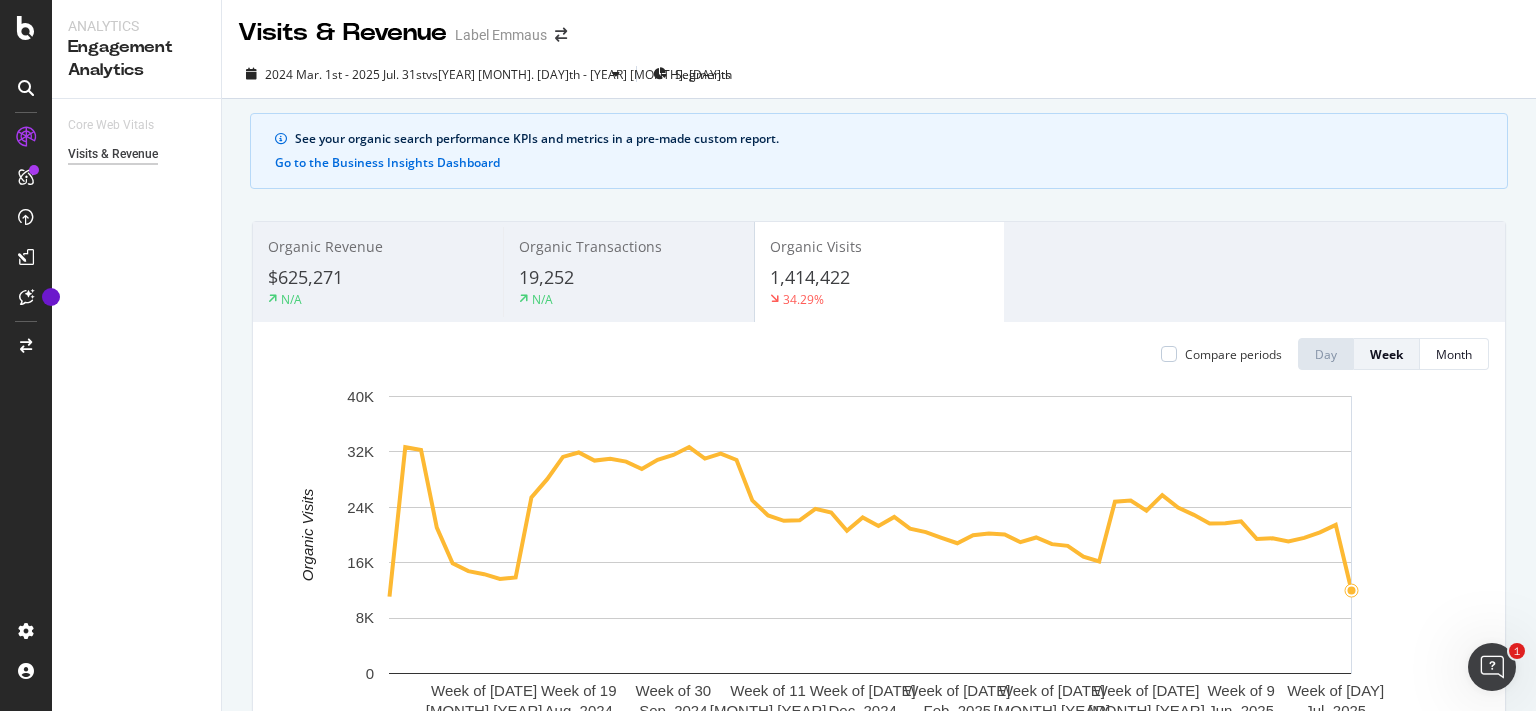 click on "[YEAR] [MONTH] [DAY] - [YEAR] [MONTH] [DAY]  vs  [YEAR] [MONTH] [DAY] - [YEAR] [MONTH] [DAY] Segments See your organic search performance KPIs and metrics in a pre-made custom report. Go to the Business Insights Dashboard Organic Revenue [CURRENCY][NUMBER] N/A Organic Transactions [NUMBER] N/A Organic Visits [NUMBER] [PERCENTAGE]% Compare periods Day Week Month Week of [DAY] [MONTH] [YEAR] Week of [DAY] [MONTH] [YEAR] Week of [DAY] [MONTH] [YEAR] Week of [DAY] [MONTH] [YEAR] Week of [DAY] [MONTH] [YEAR] Week of [DAY] [MONTH] [YEAR] Week of [DAY] [MONTH] [YEAR] Week of [DAY] [MONTH] [YEAR] Week of [DAY] [MONTH] [YEAR] Week of [DAY] [MONTH] [YEAR] 0 8K 16K 24K 32K 40K Organic Visits Date Organic Visits Week of [DAY] [MONTH] [YEAR] [NUMBER] Week of [DAY] [MONTH] [YEAR] [NUMBER] Week of [DAY] [MONTH] [YEAR] [NUMBER] Week of [DAY] [MONTH] [YEAR] [NUMBER] Week of [DAY] [MONTH] [YEAR] [NUMBER] Week of [DAY] [MONTH] [YEAR] [NUMBER] Week of [DAY] [MONTH] [YEAR] [NUMBER] Week of [DAY] [MONTH] [YEAR] [NUMBER] Week of [DAY] [MONTH] [YEAR] [NUMBER] Week of [DAY] [MONTH] [YEAR] [NUMBER] Week of [DAY] [MONTH] [YEAR] [NUMBER] Week of [DAY] [MONTH] [YEAR] [NUMBER] Week of [DAY] [MONTH] [YEAR] [NUMBER] Week of [DAY] [MONTH] [YEAR] [NUMBER] Week of [DAY] [MONTH] [YEAR] [NUMBER] Week of [DAY] [MONTH] [YEAR] [NUMBER] Week of [DAY] [MONTH] [YEAR] [NUMBER] Week of [DAY] [MONTH] [YEAR] [NUMBER] Week of [DAY] [MONTH] [YEAR] [NUMBER] Week of [DAY] [MONTH] [YEAR] [NUMBER] Week of [DAY] [MONTH] [YEAR] [NUMBER] Week of [DAY] [MONTH] [YEAR] [NUMBER] Week of [DAY] [MONTH] [YEAR] [NUMBER] Week of [DAY] [MONTH] [YEAR] [NUMBER]" at bounding box center [879, 505] 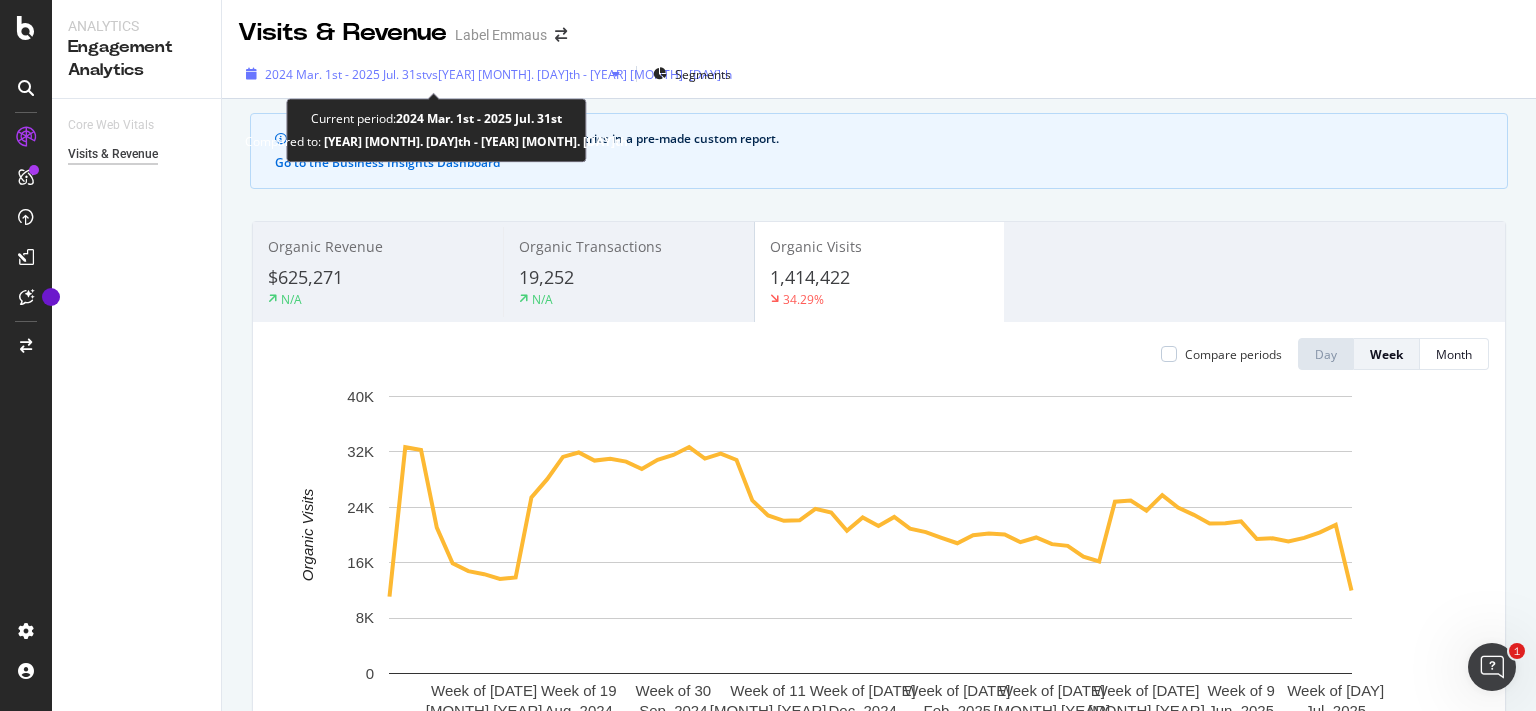 click on "2024 Mar. 1st - 2025 Jul. 31st" at bounding box center (345, 74) 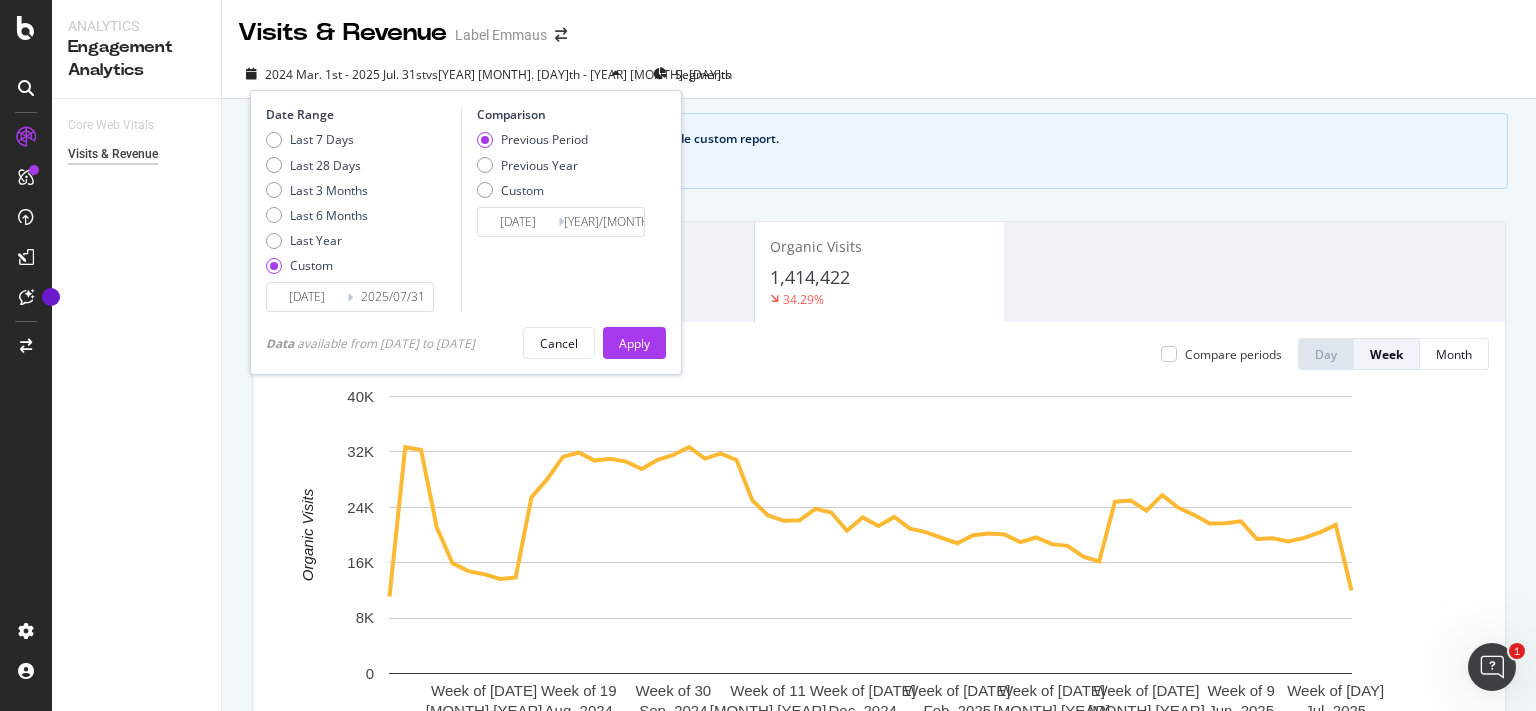 click on "[DATE]" at bounding box center [307, 297] 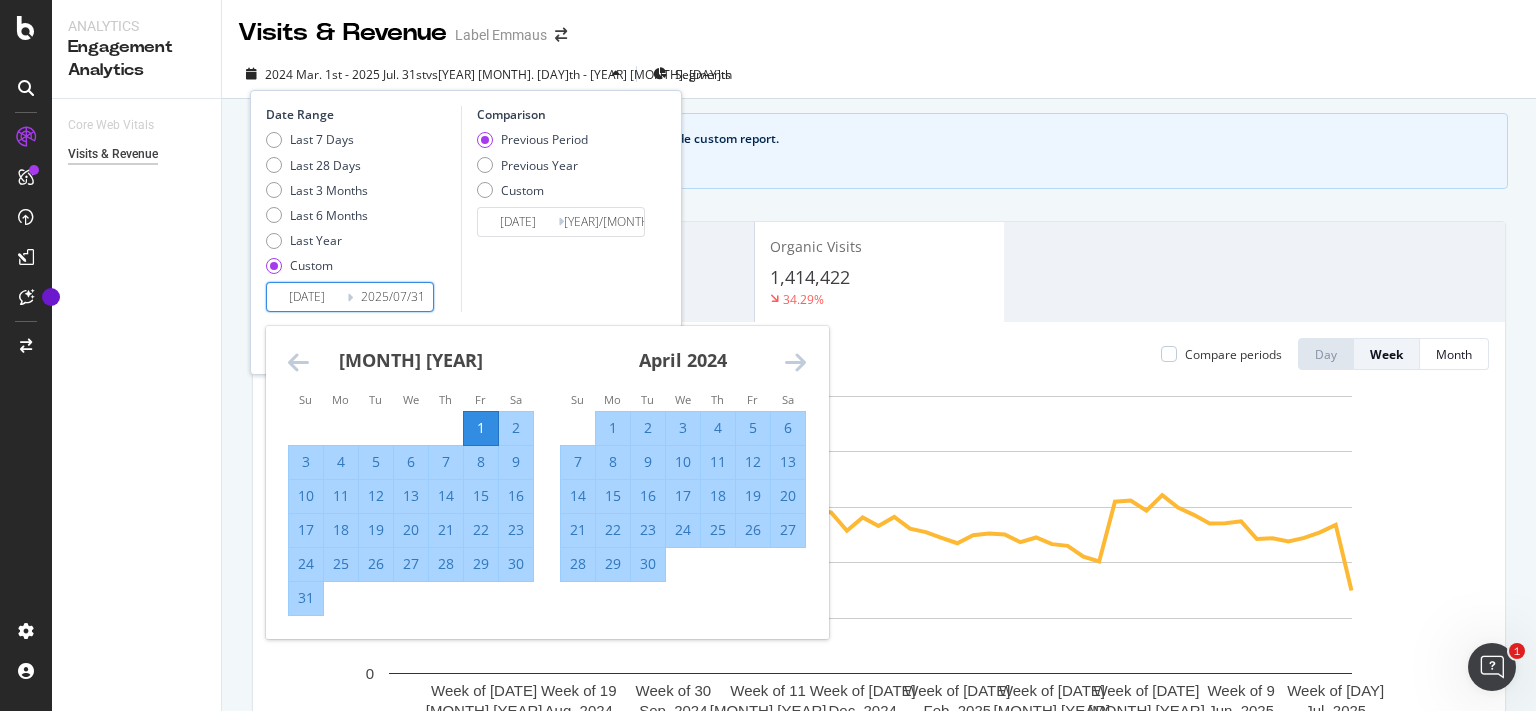 click at bounding box center (795, 362) 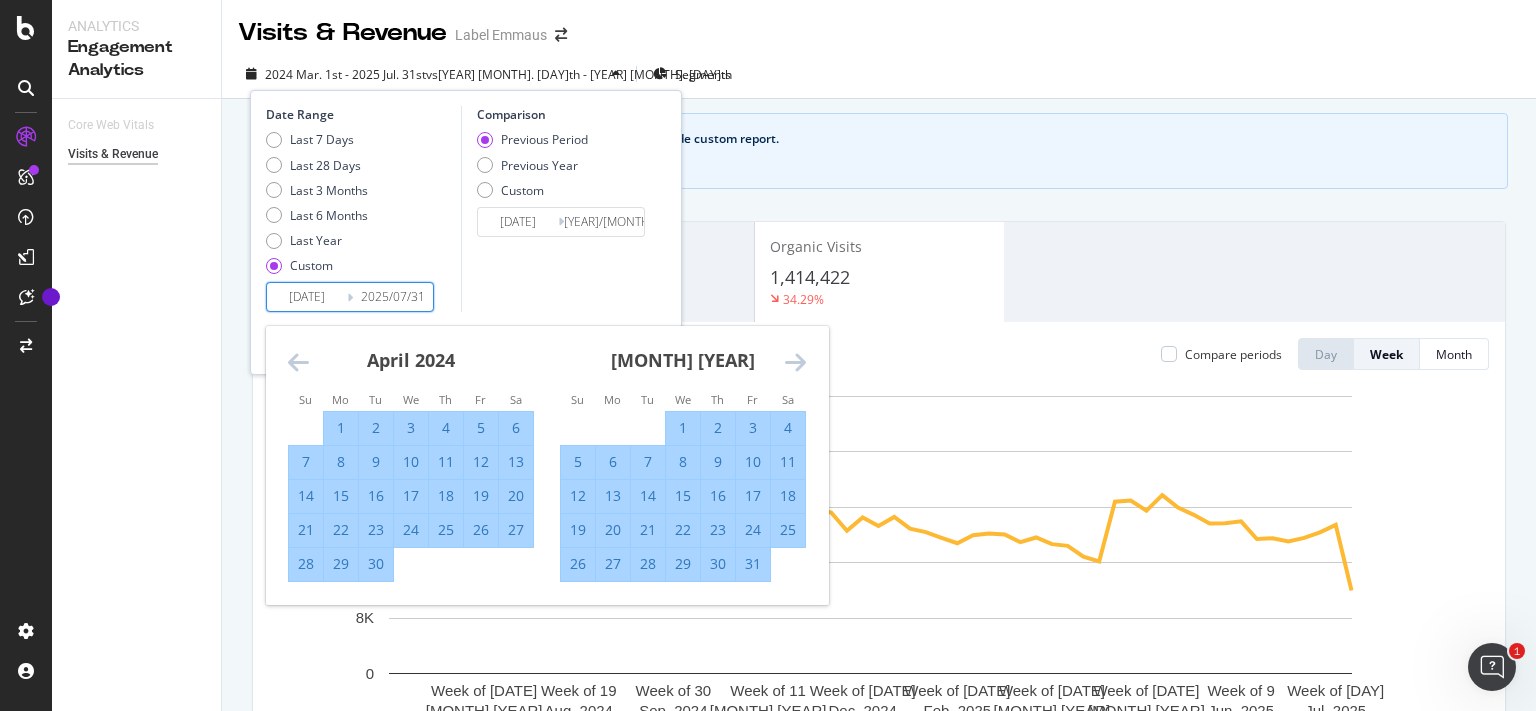 click at bounding box center [795, 362] 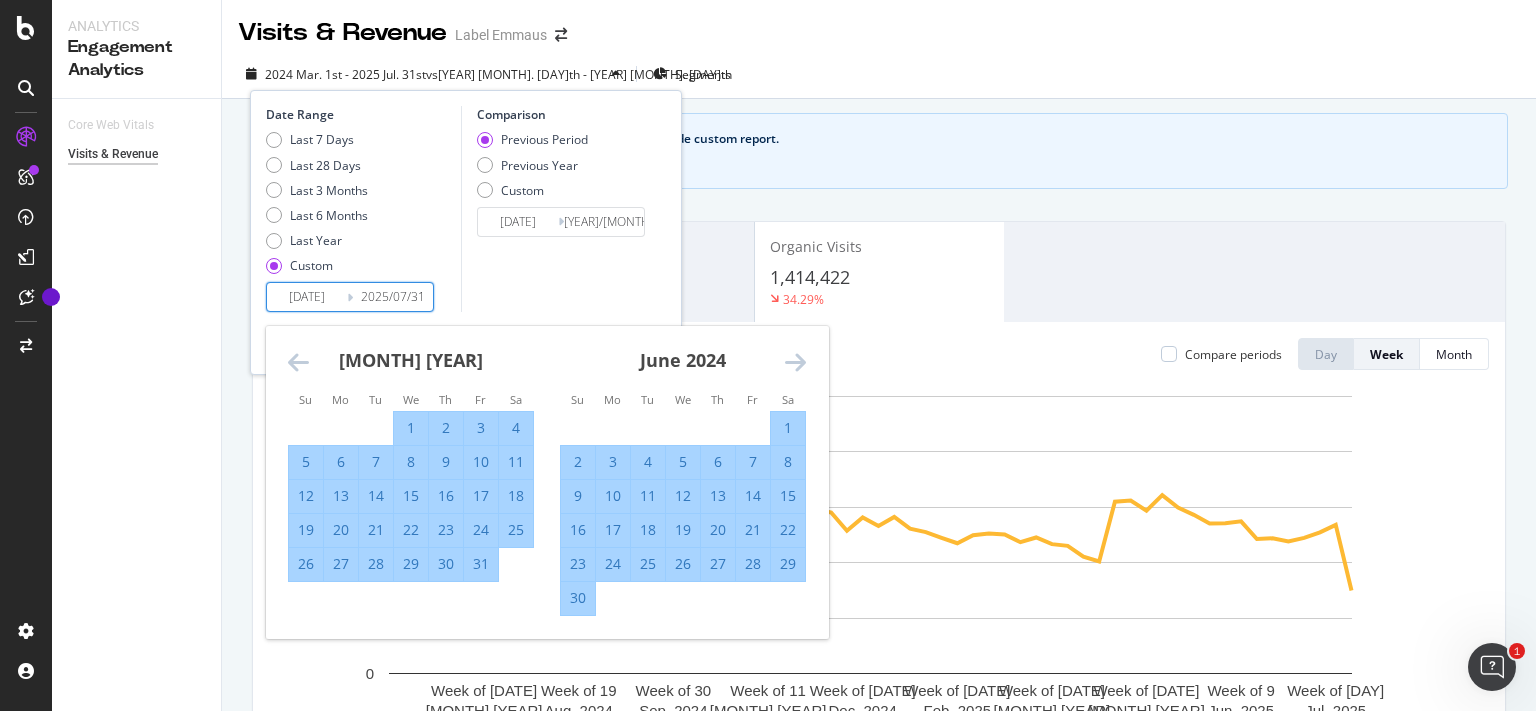 click on "3" at bounding box center (613, 462) 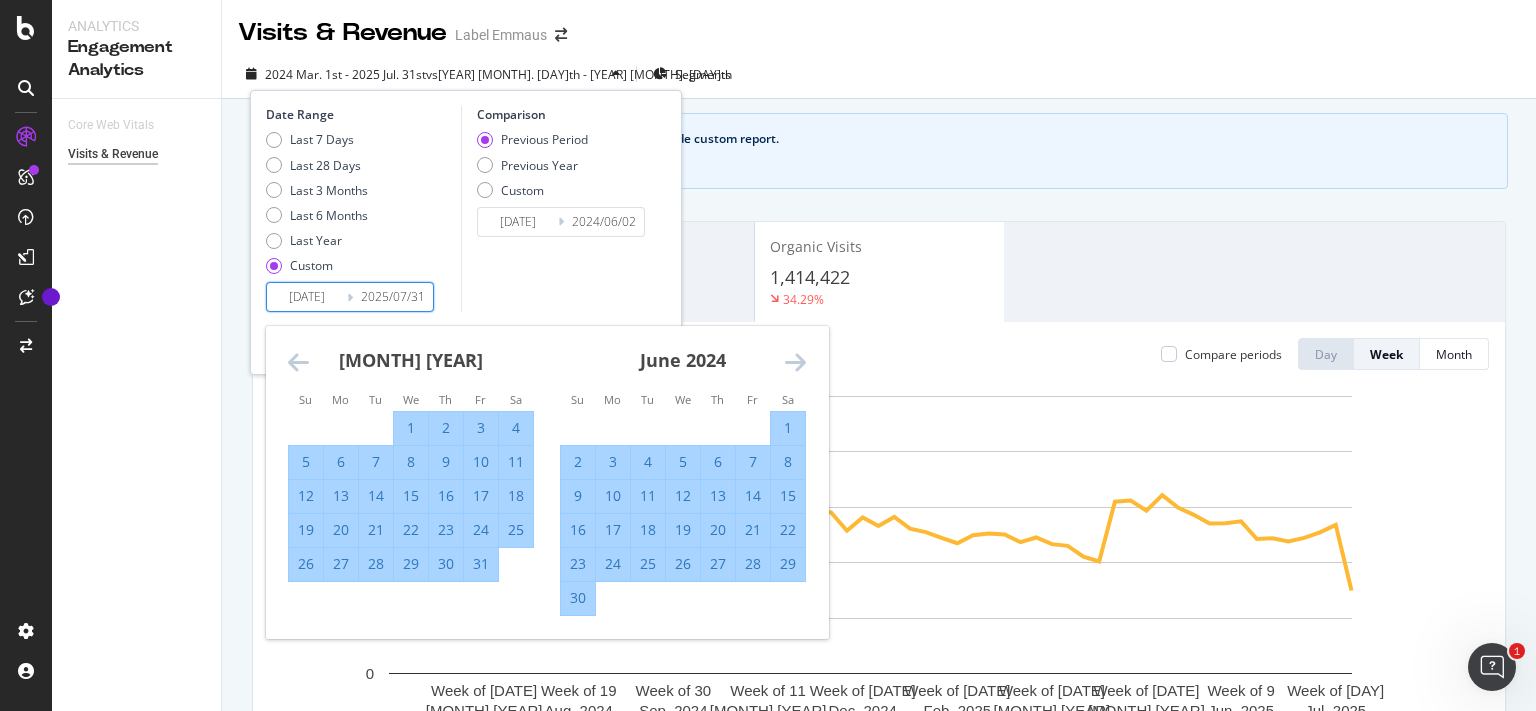 type on "[DATE]" 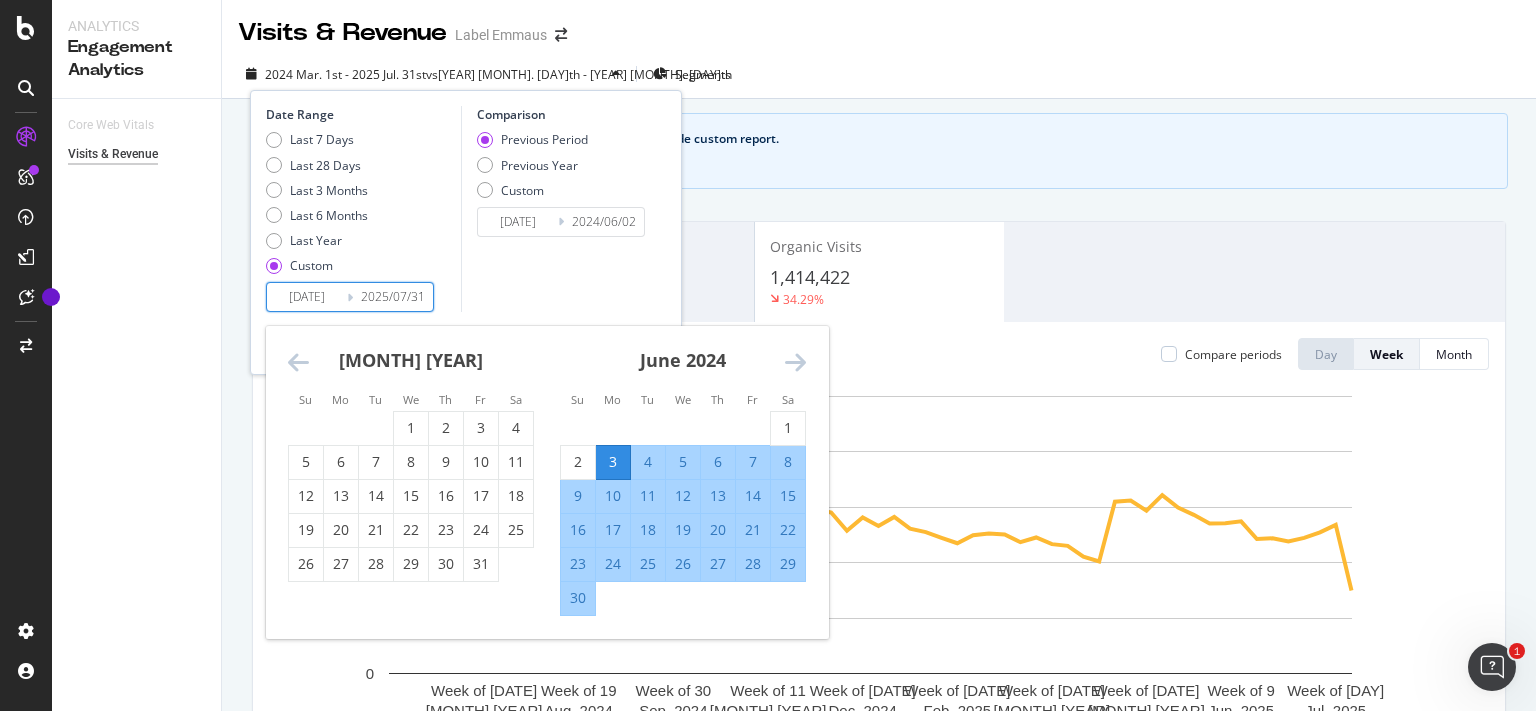 click at bounding box center (795, 362) 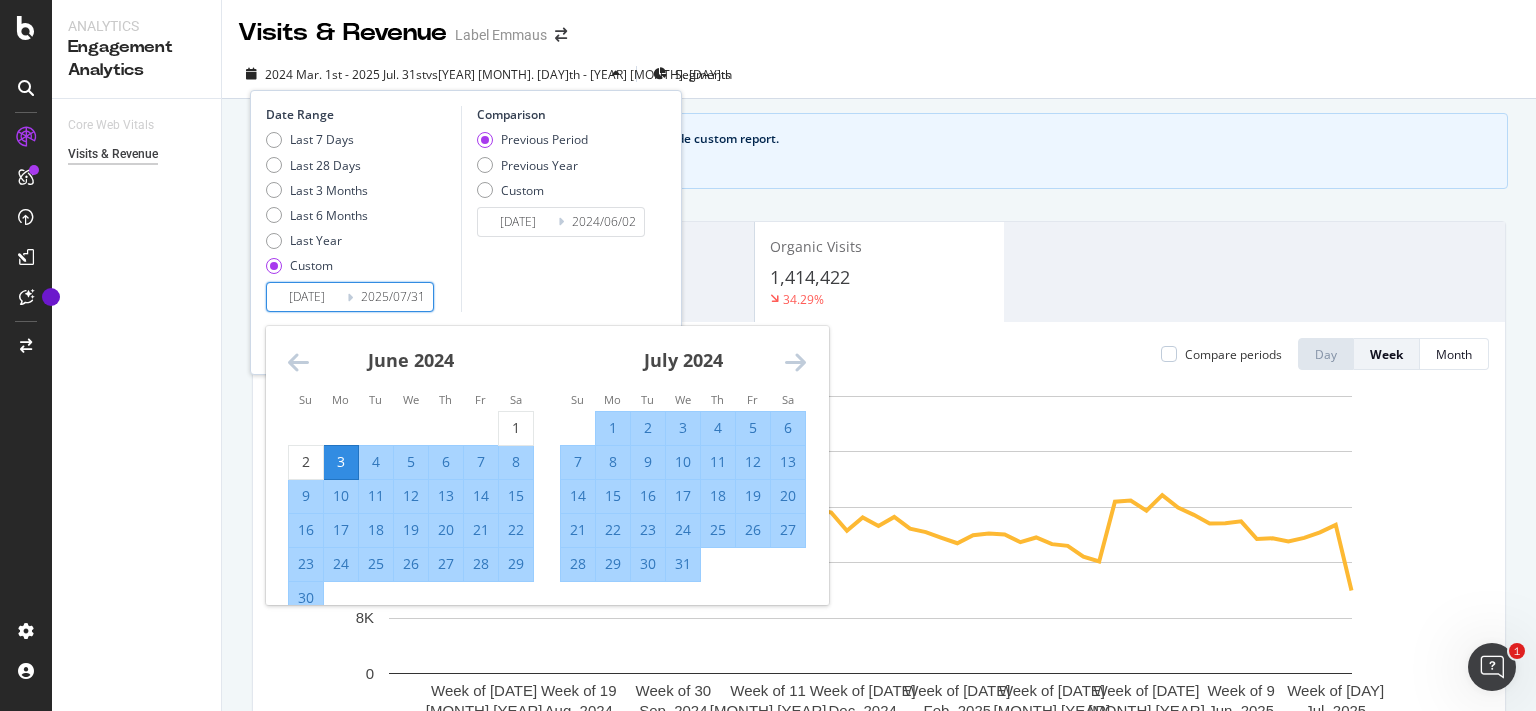 click at bounding box center [795, 362] 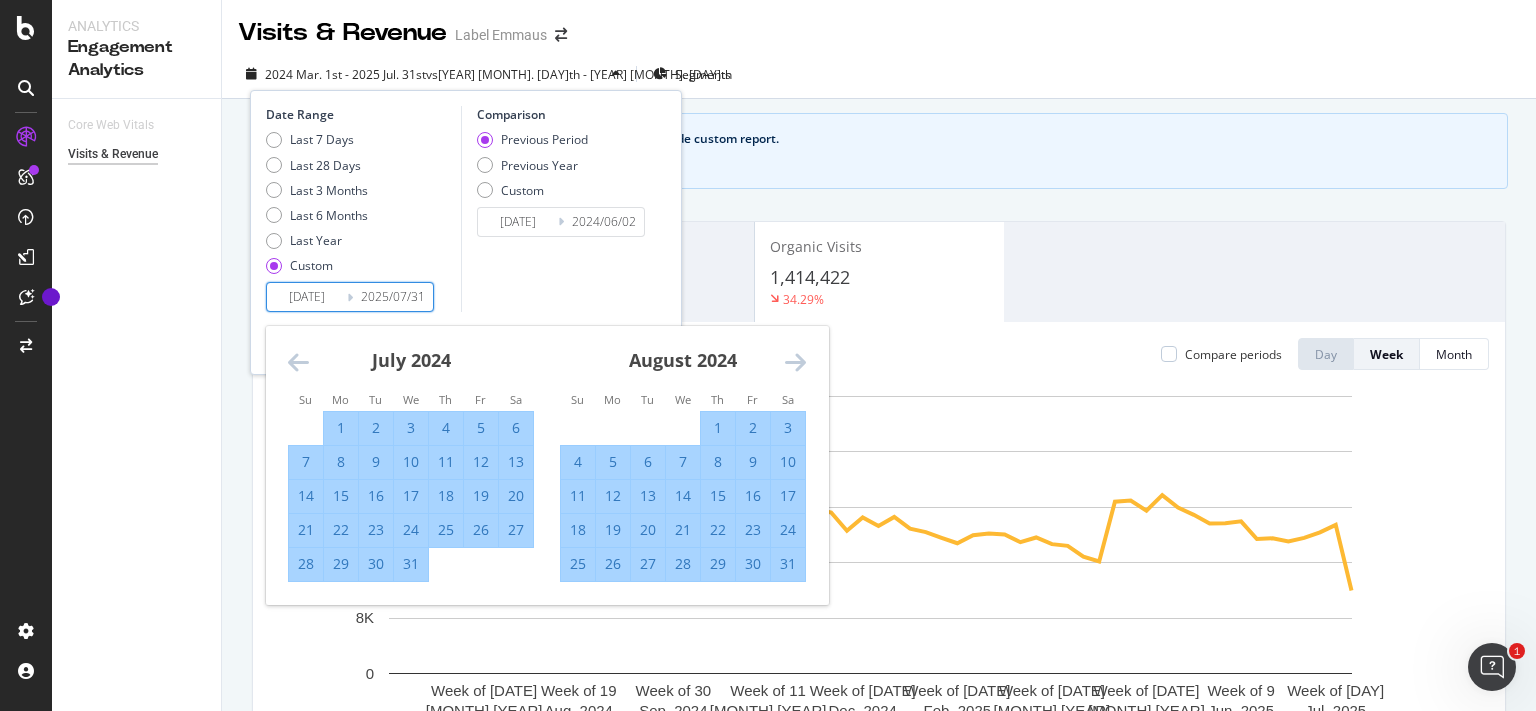 click at bounding box center [795, 362] 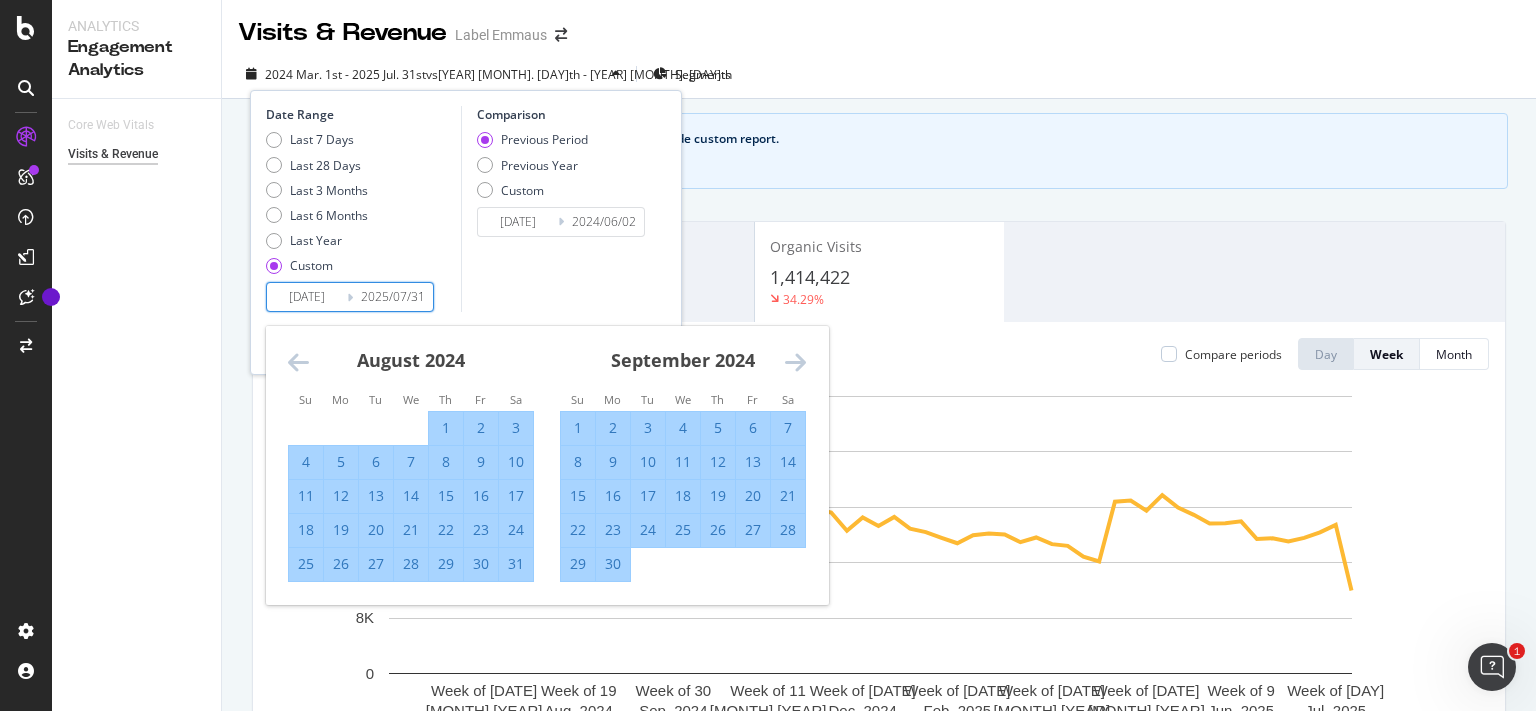 click at bounding box center [795, 362] 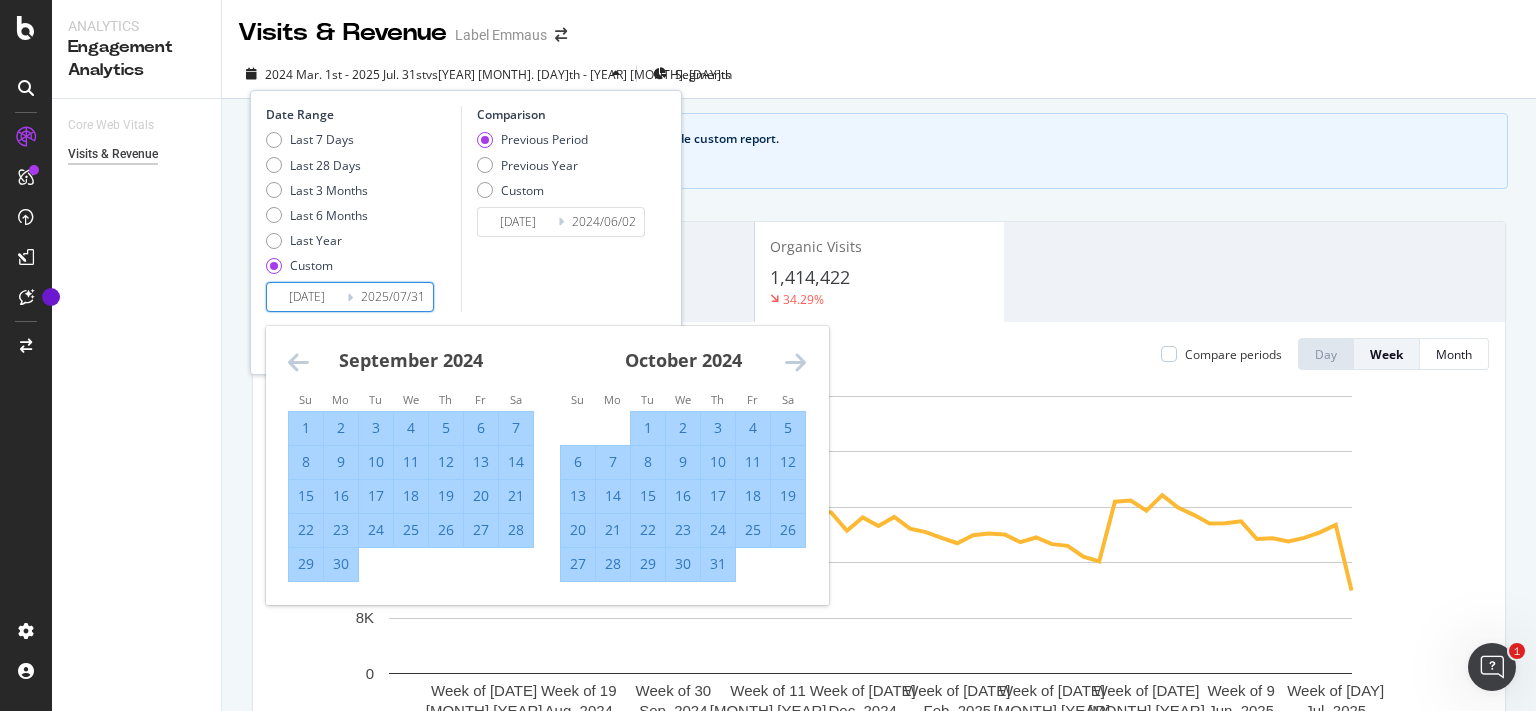click at bounding box center (795, 362) 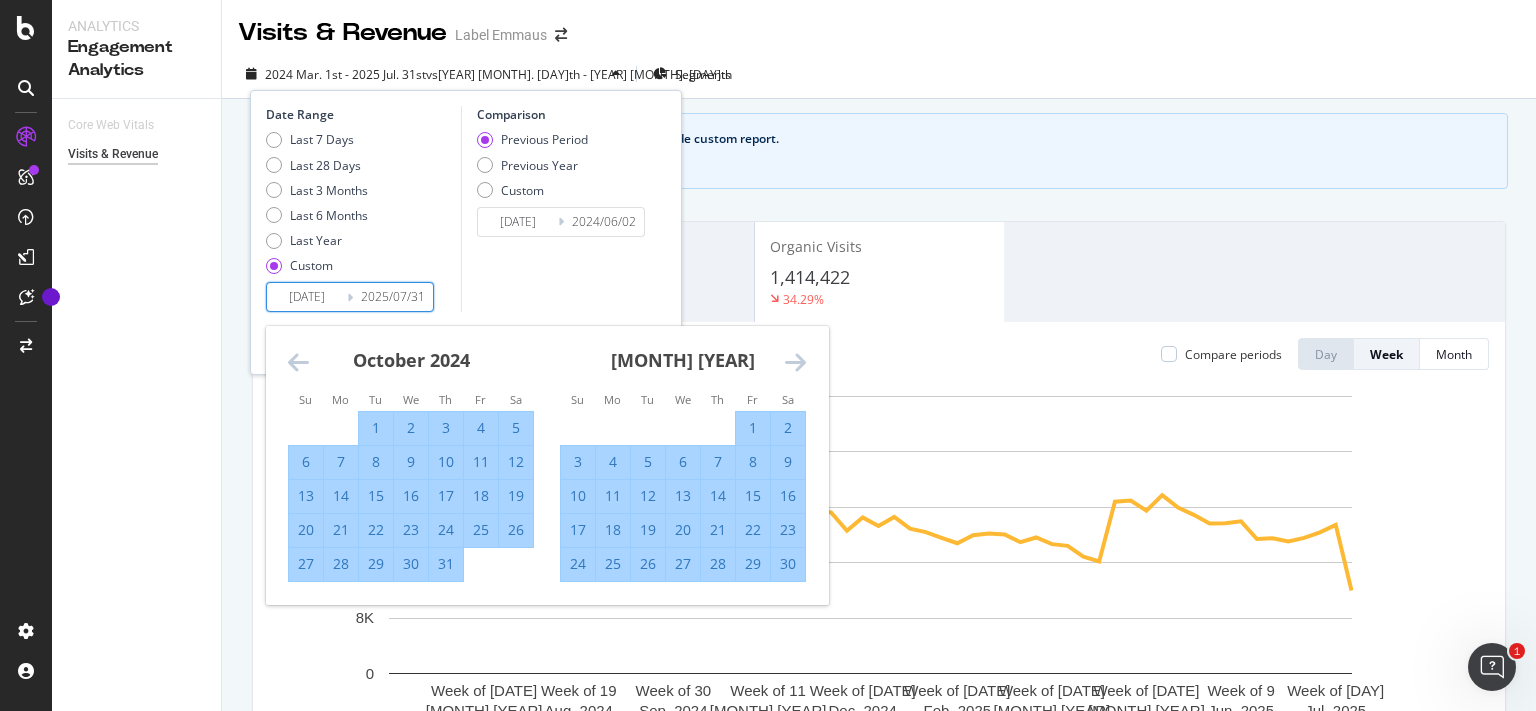 click at bounding box center [795, 362] 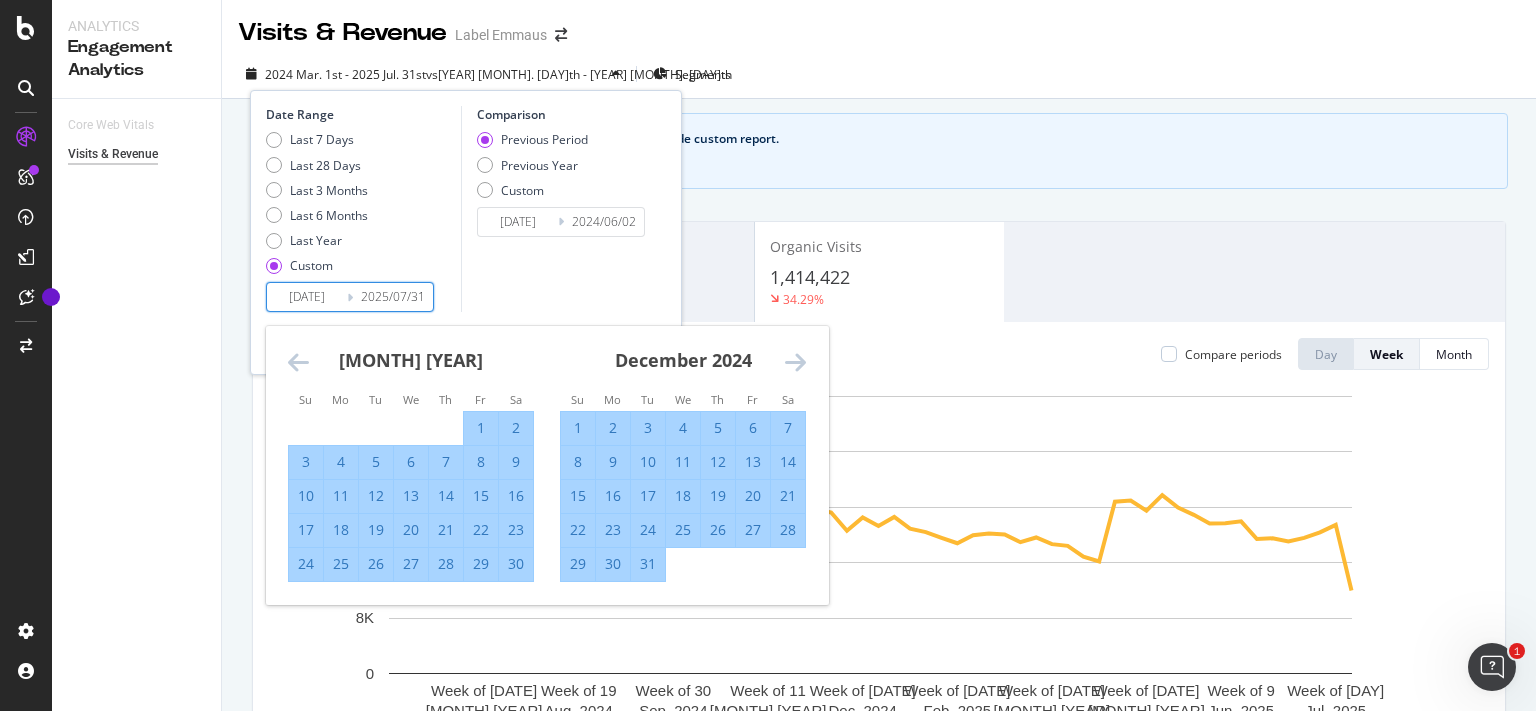 click at bounding box center (795, 362) 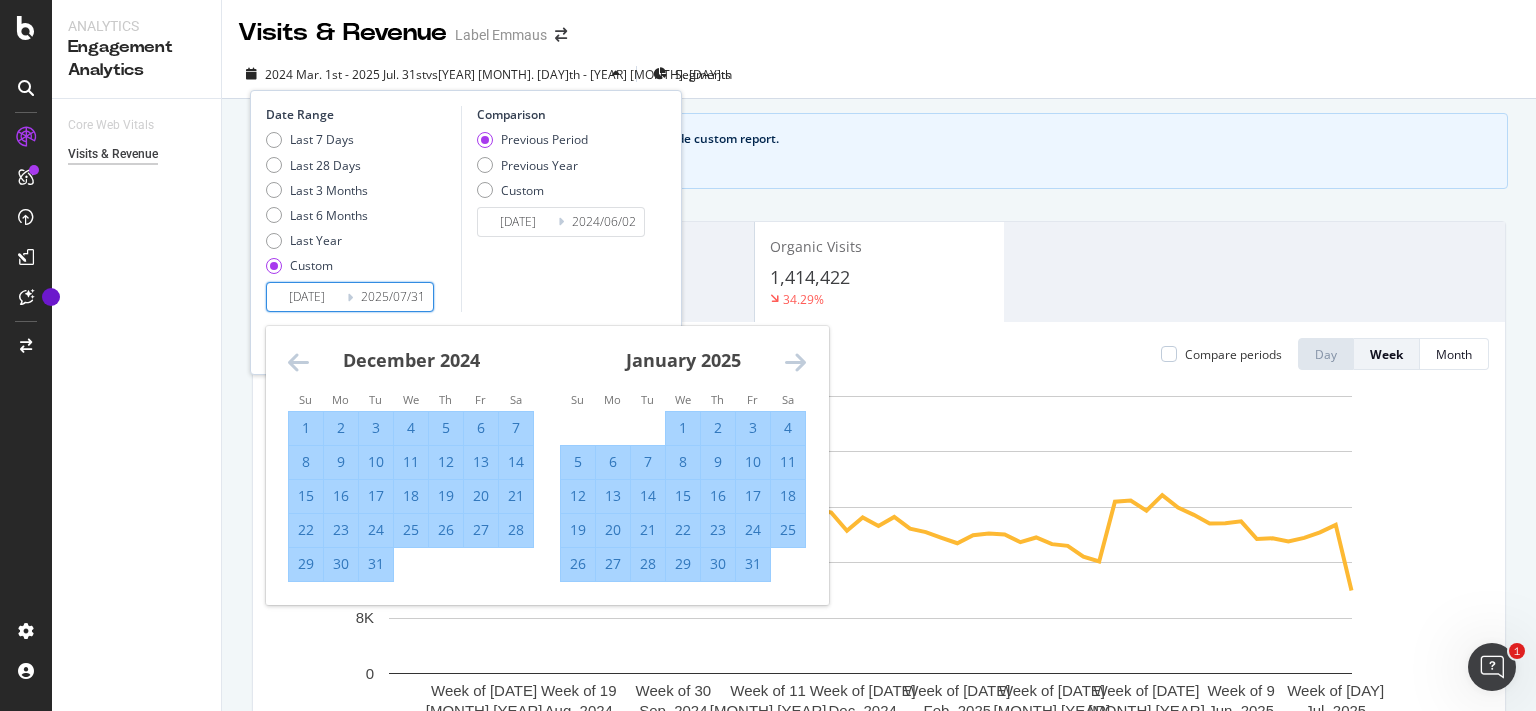 click at bounding box center [795, 362] 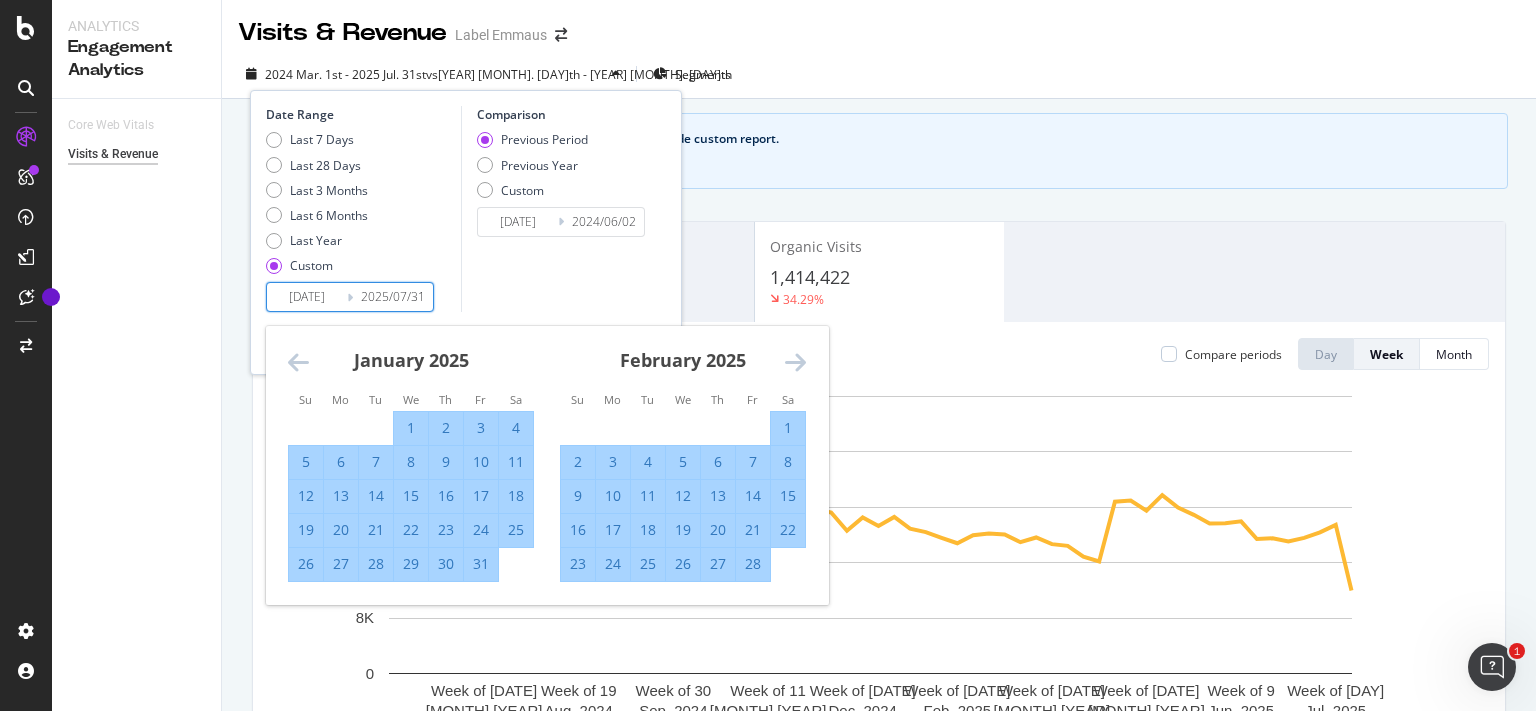 click at bounding box center [795, 362] 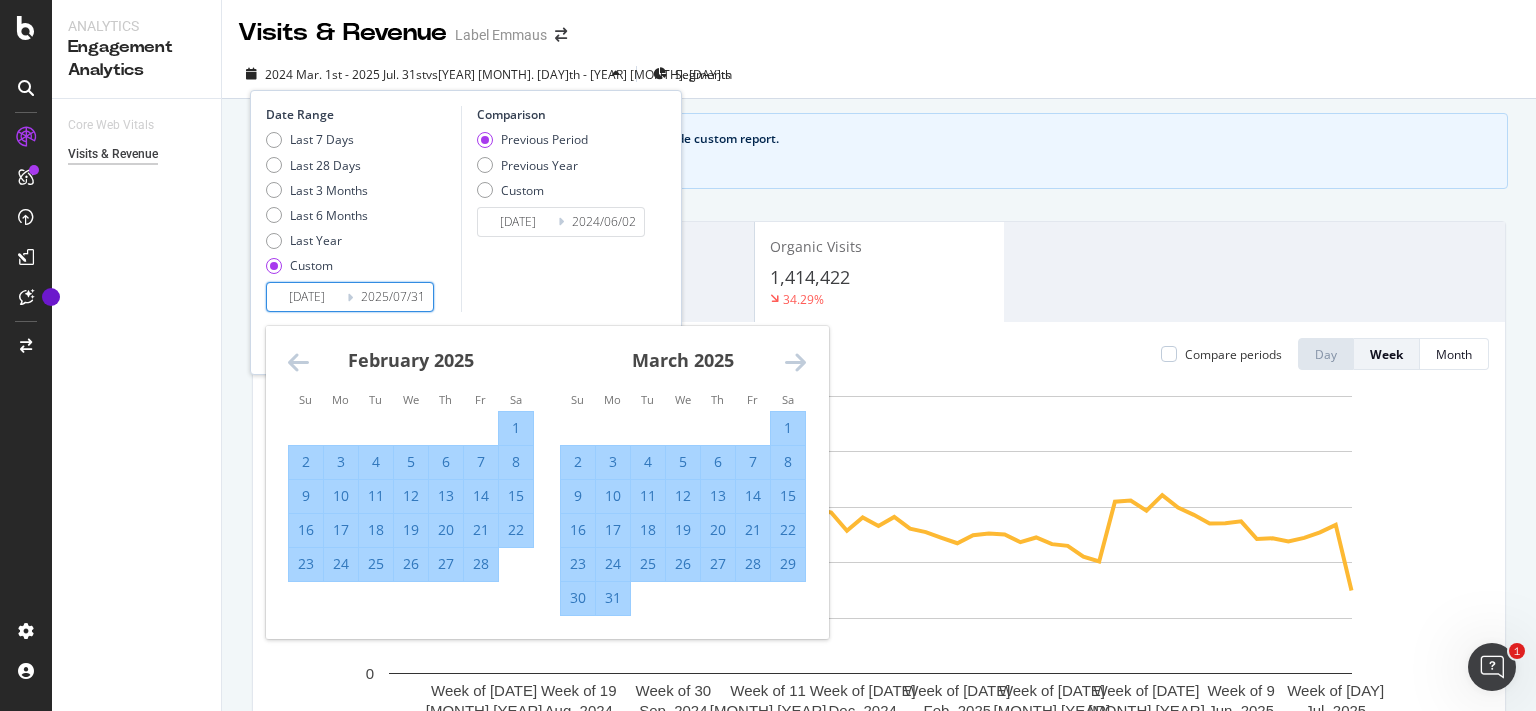 click at bounding box center (795, 362) 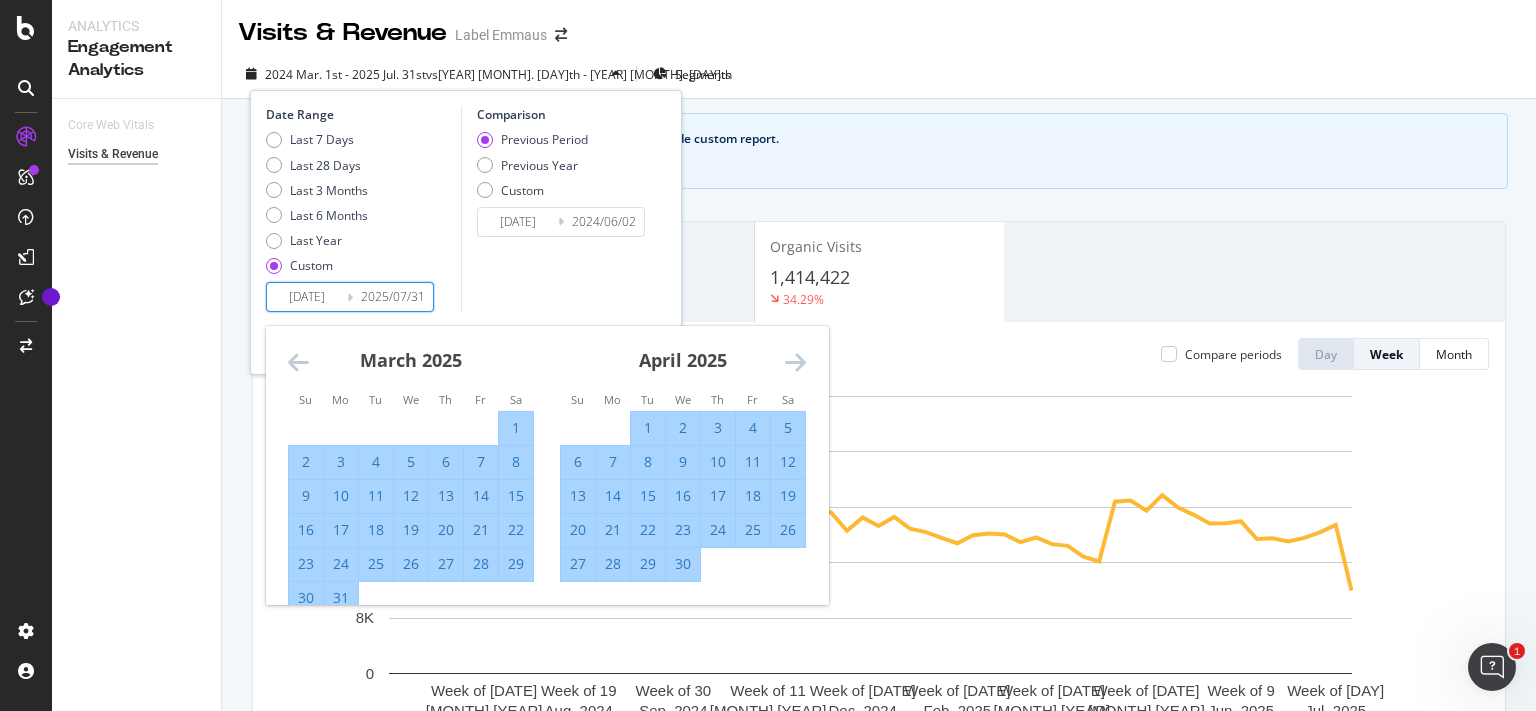 click at bounding box center (795, 362) 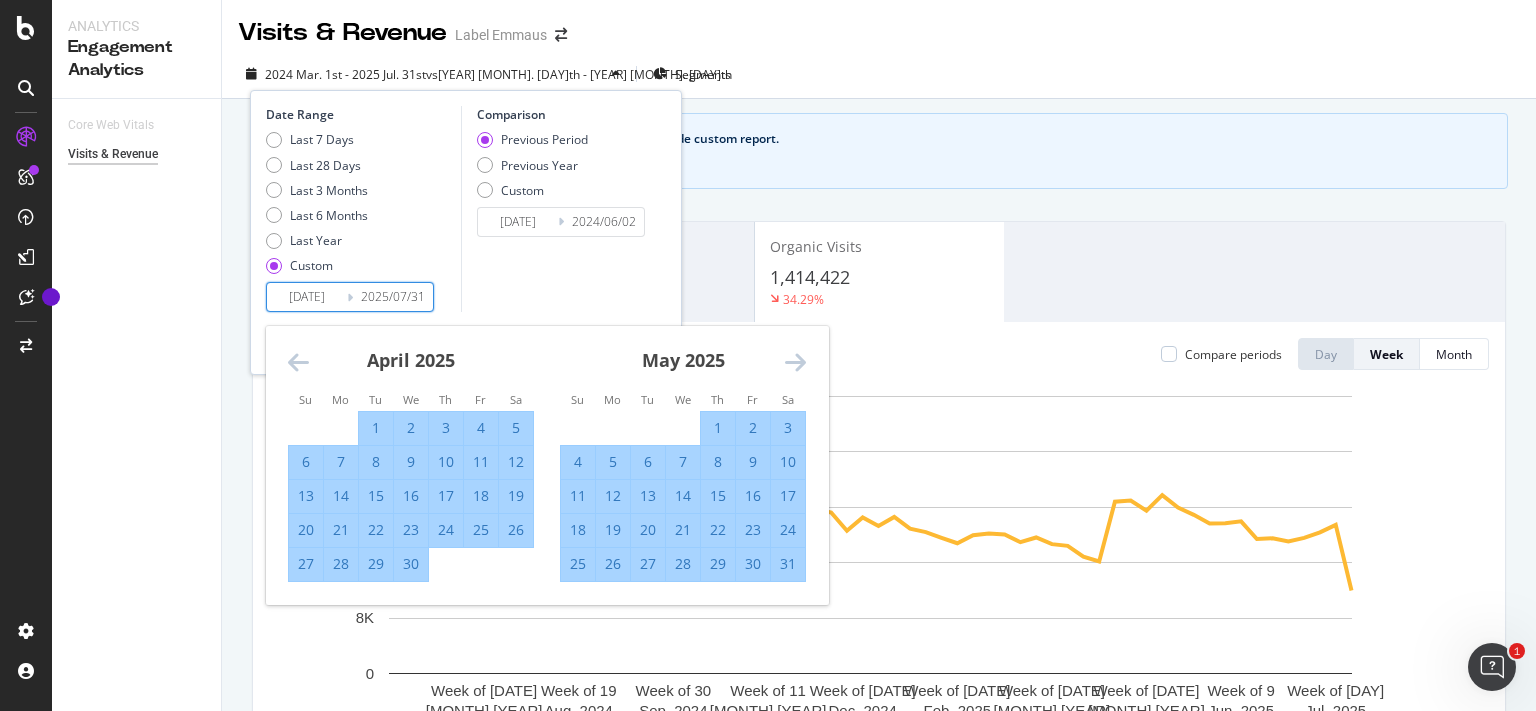 click at bounding box center [795, 362] 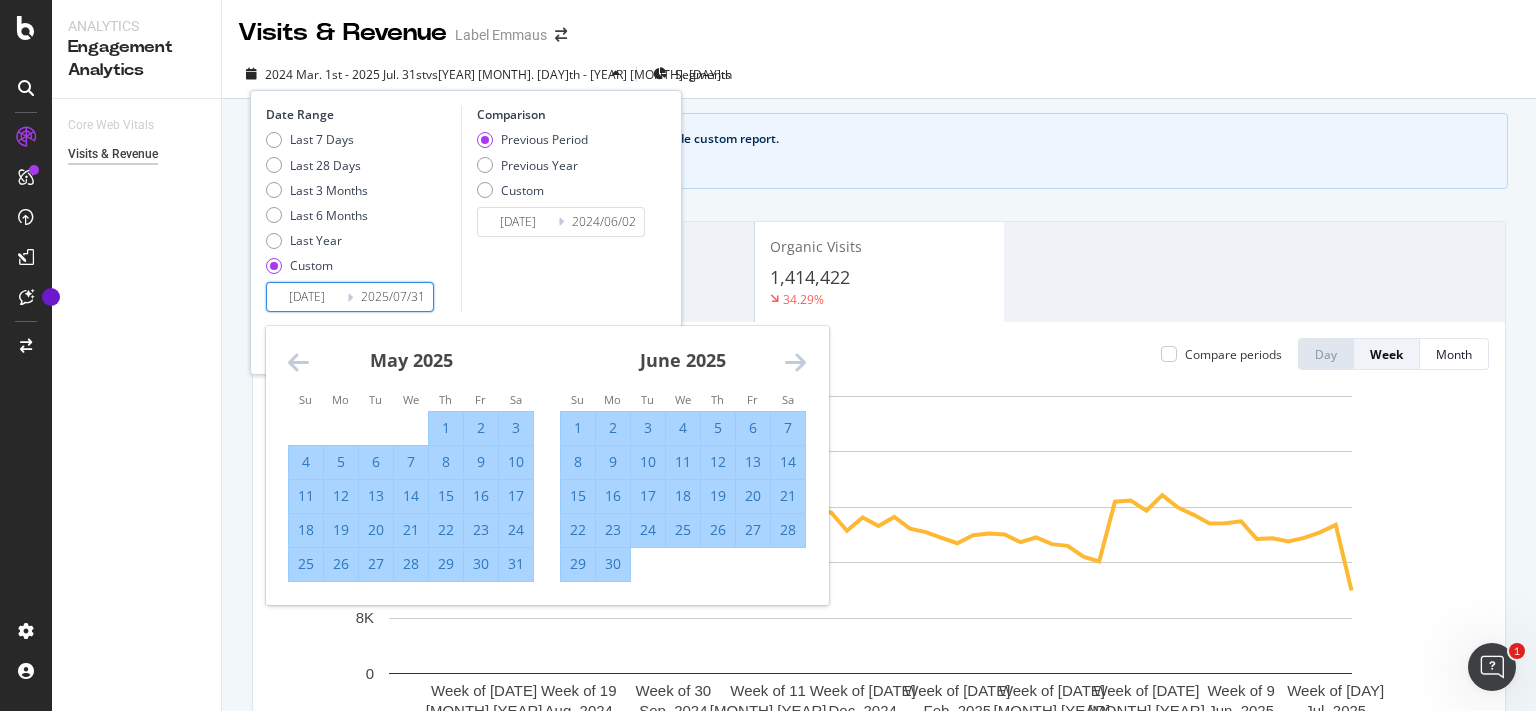 click at bounding box center [795, 362] 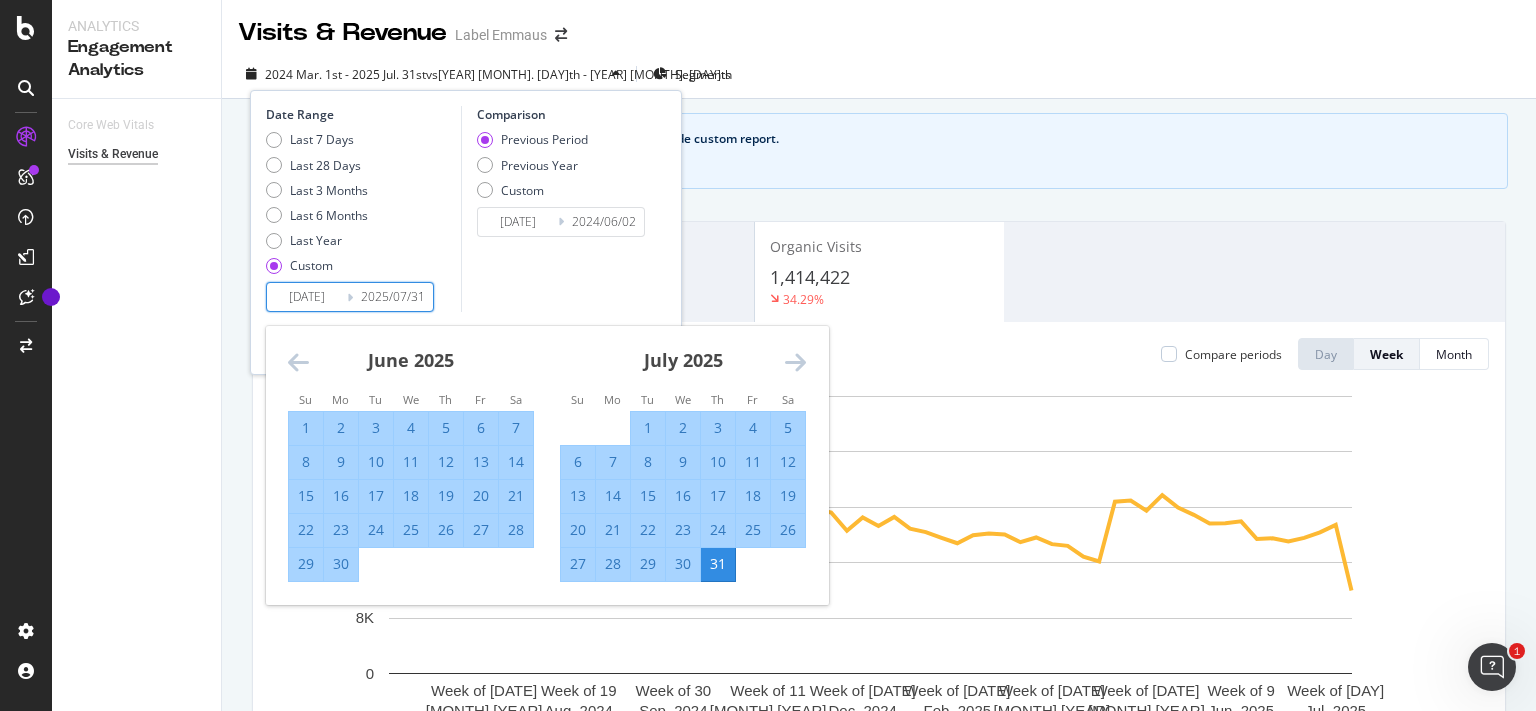 click at bounding box center [795, 362] 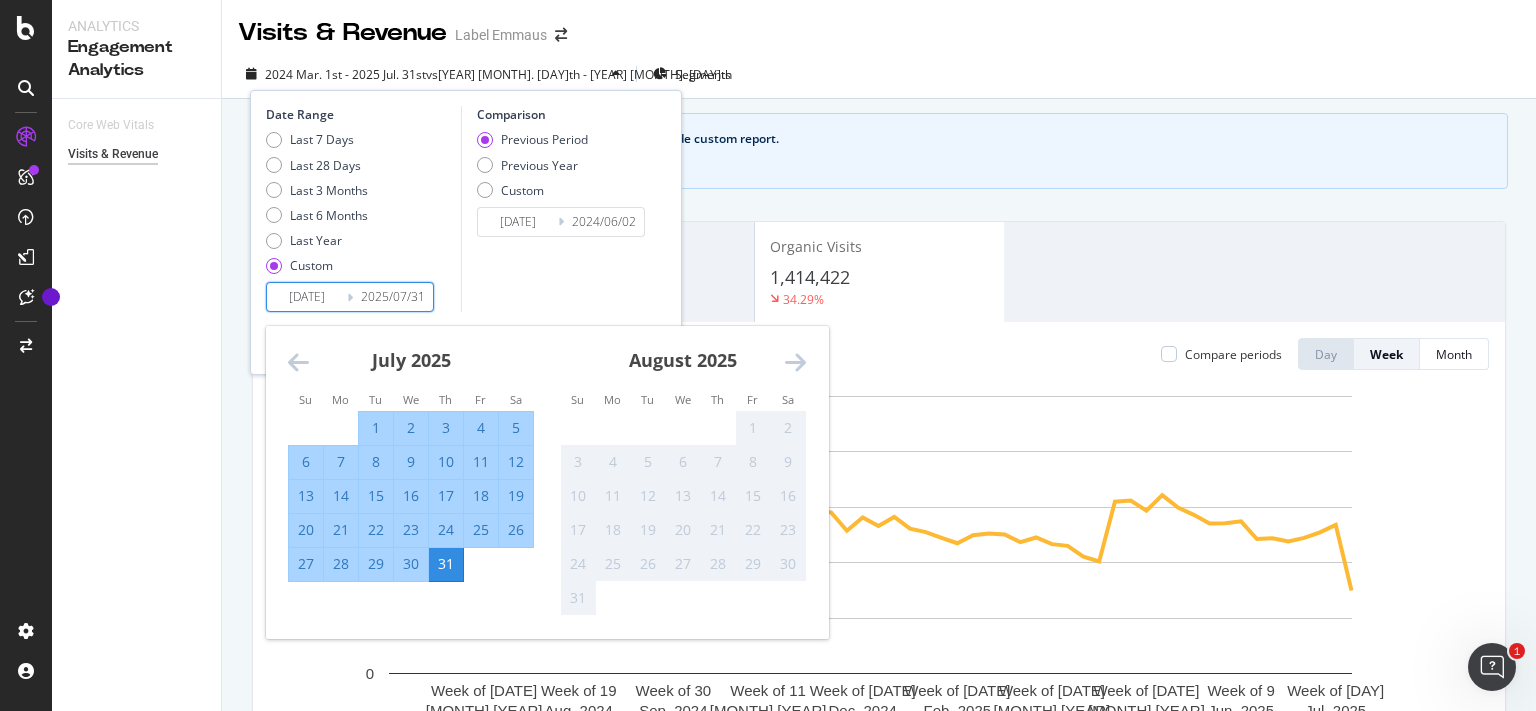 click on "27" at bounding box center (306, 564) 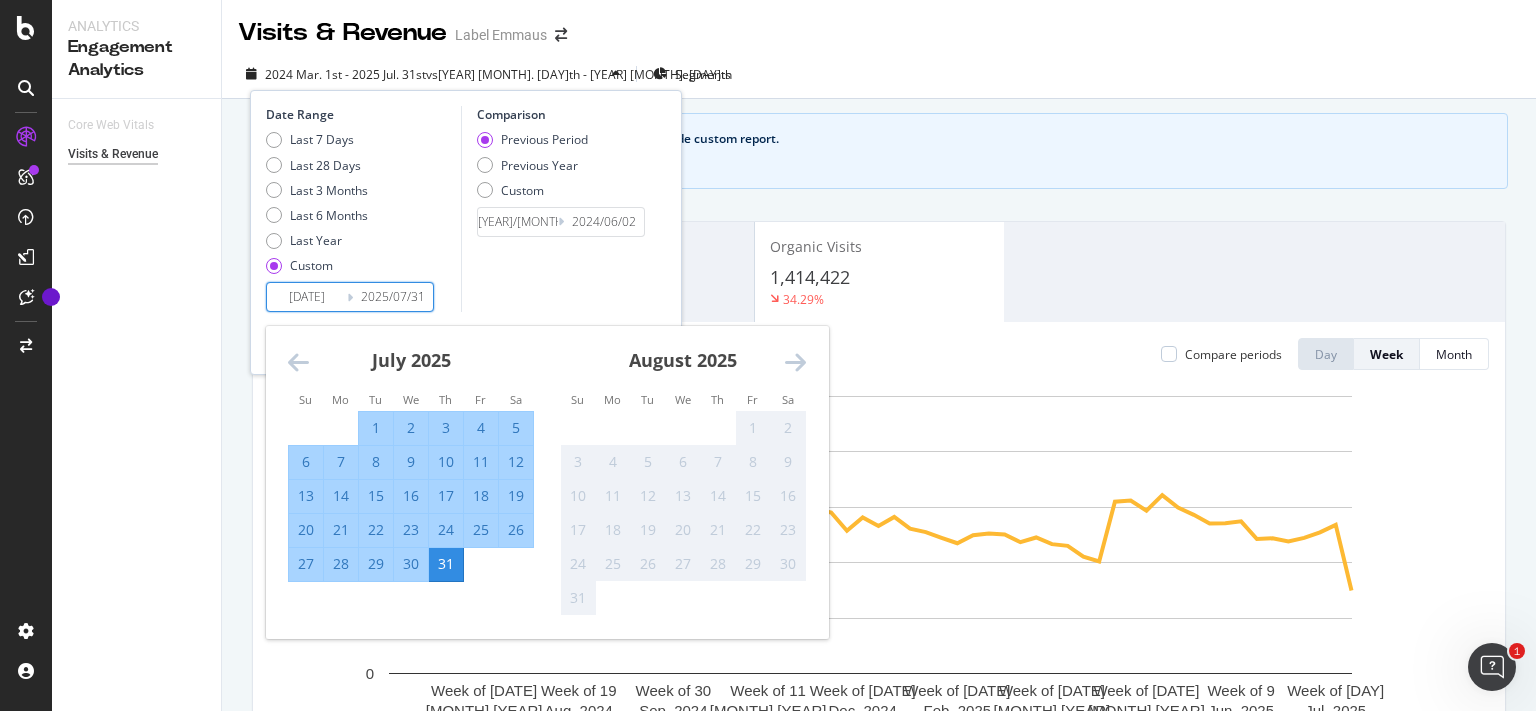 type on "2025/07/27" 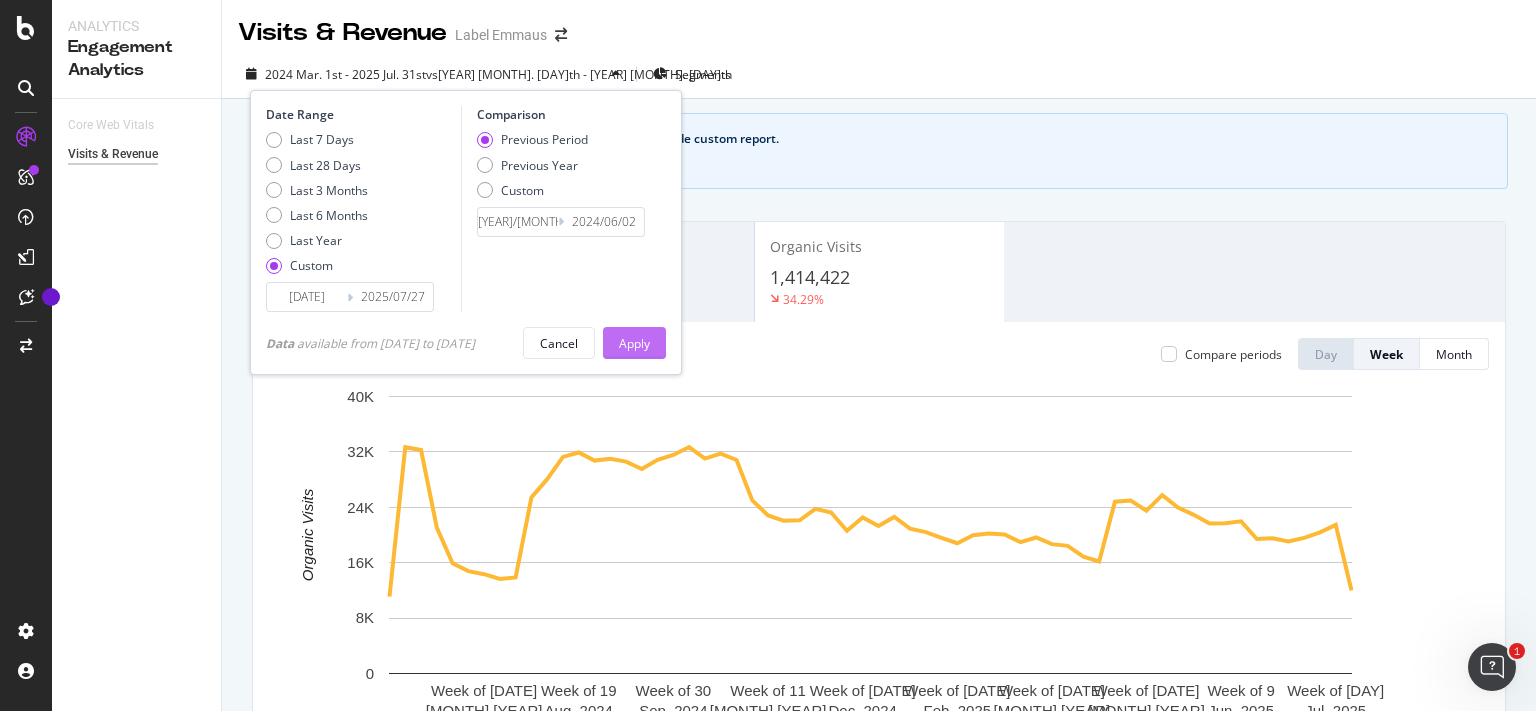 click on "Apply" at bounding box center [634, 343] 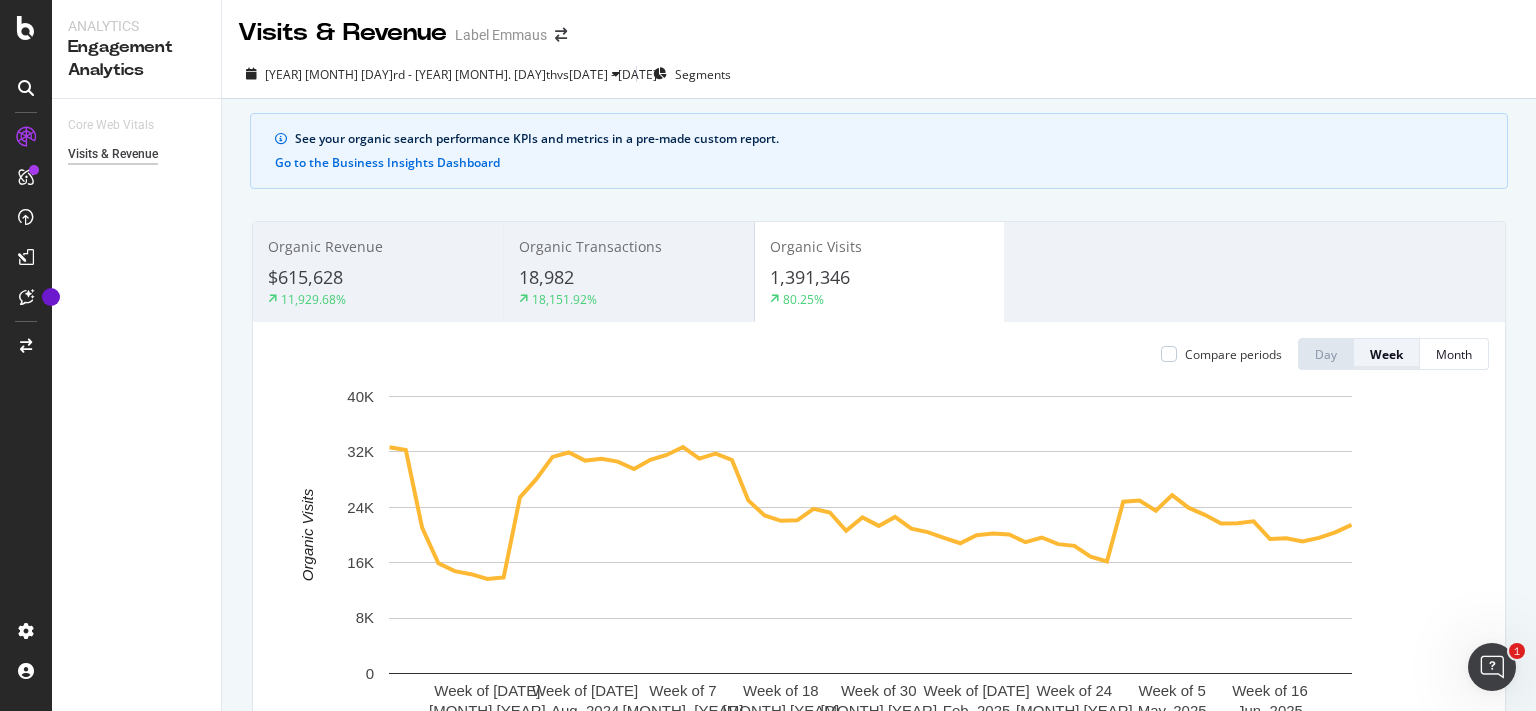 click on "Week" at bounding box center (1386, 354) 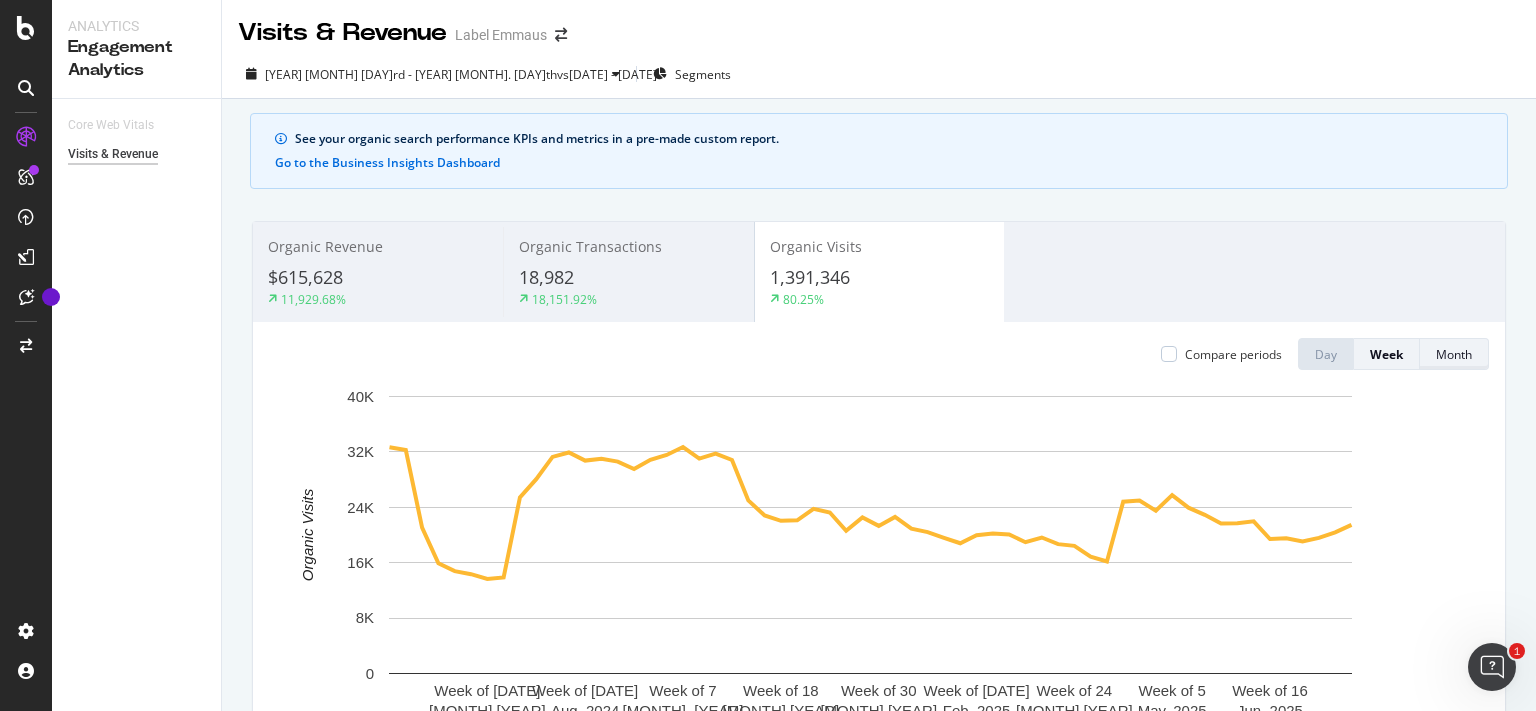 click on "Month" at bounding box center (1454, 354) 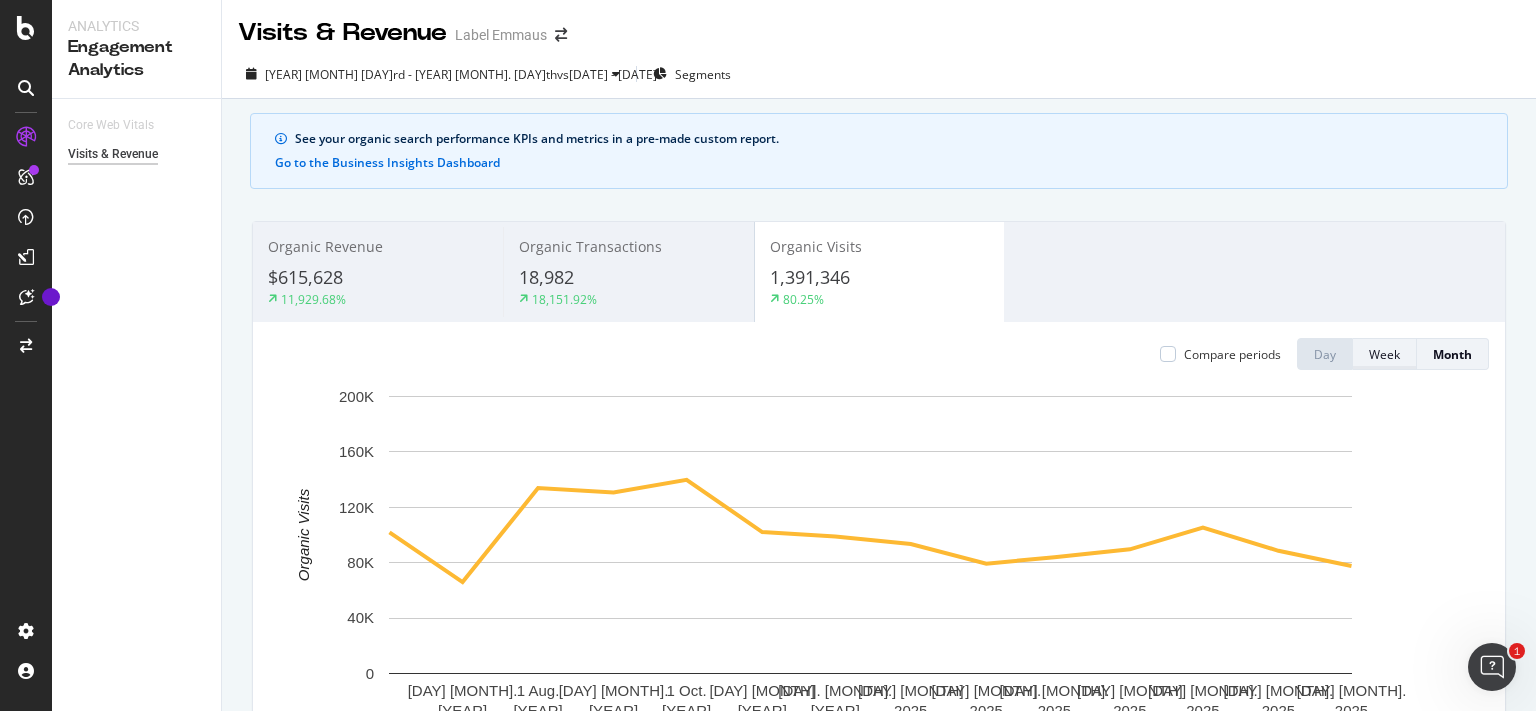 click on "Week" at bounding box center (1384, 354) 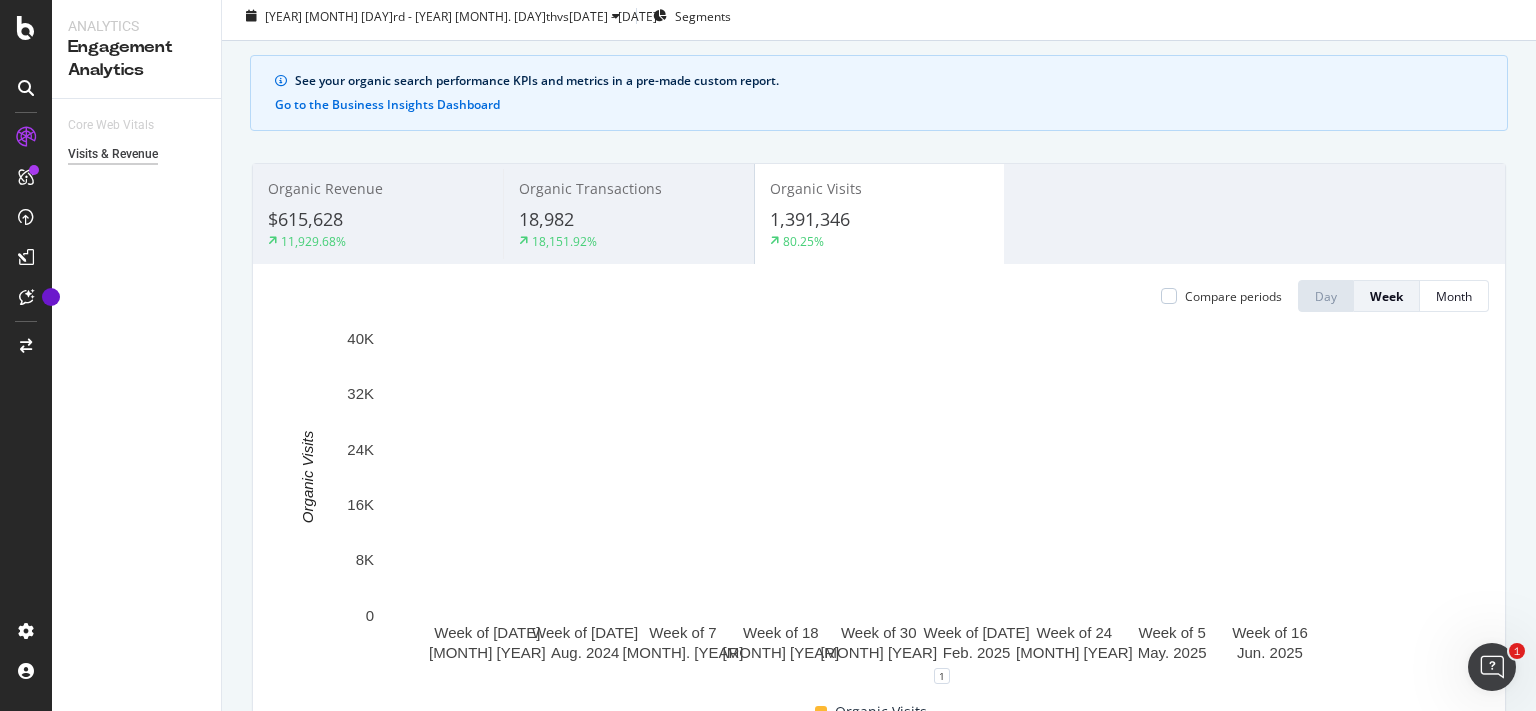 scroll, scrollTop: 63, scrollLeft: 0, axis: vertical 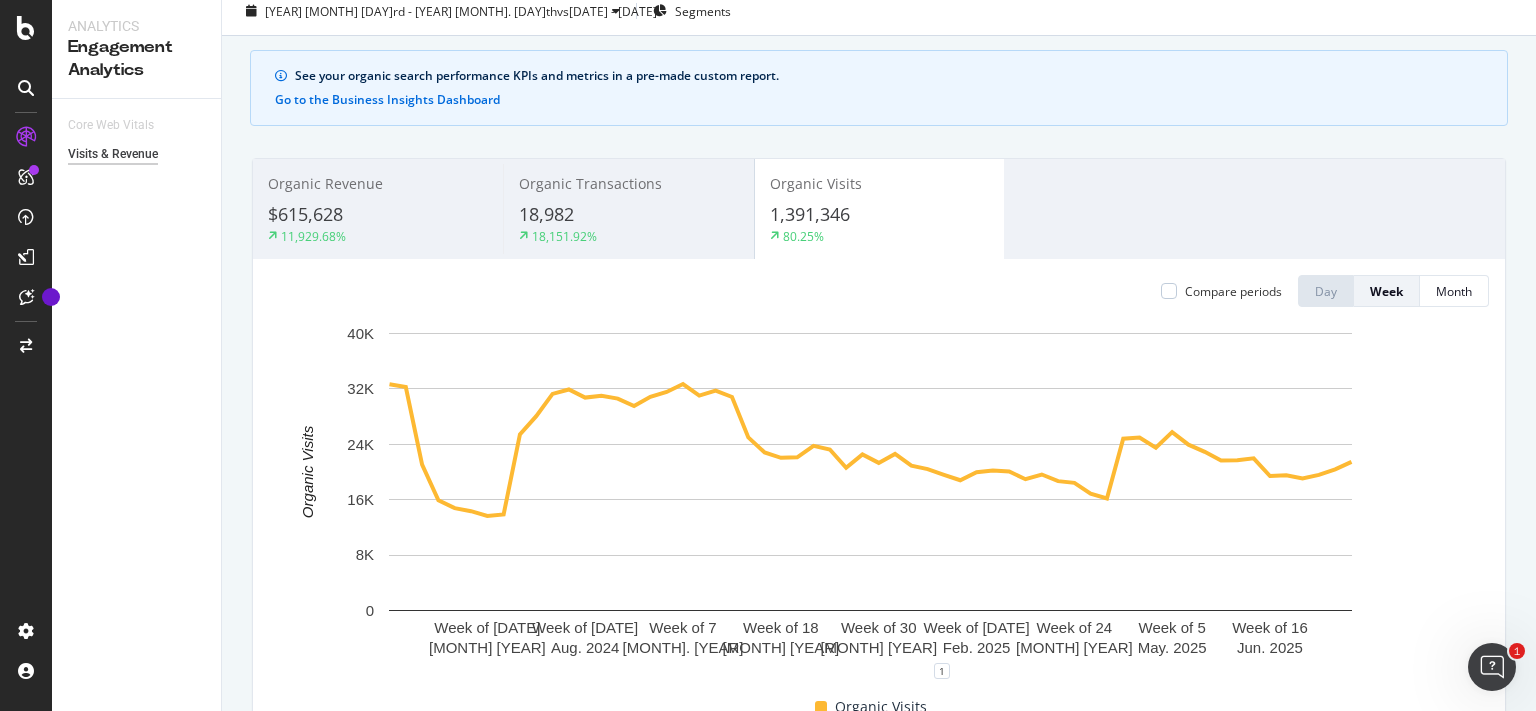 click on "Organic Transactions" at bounding box center (590, 183) 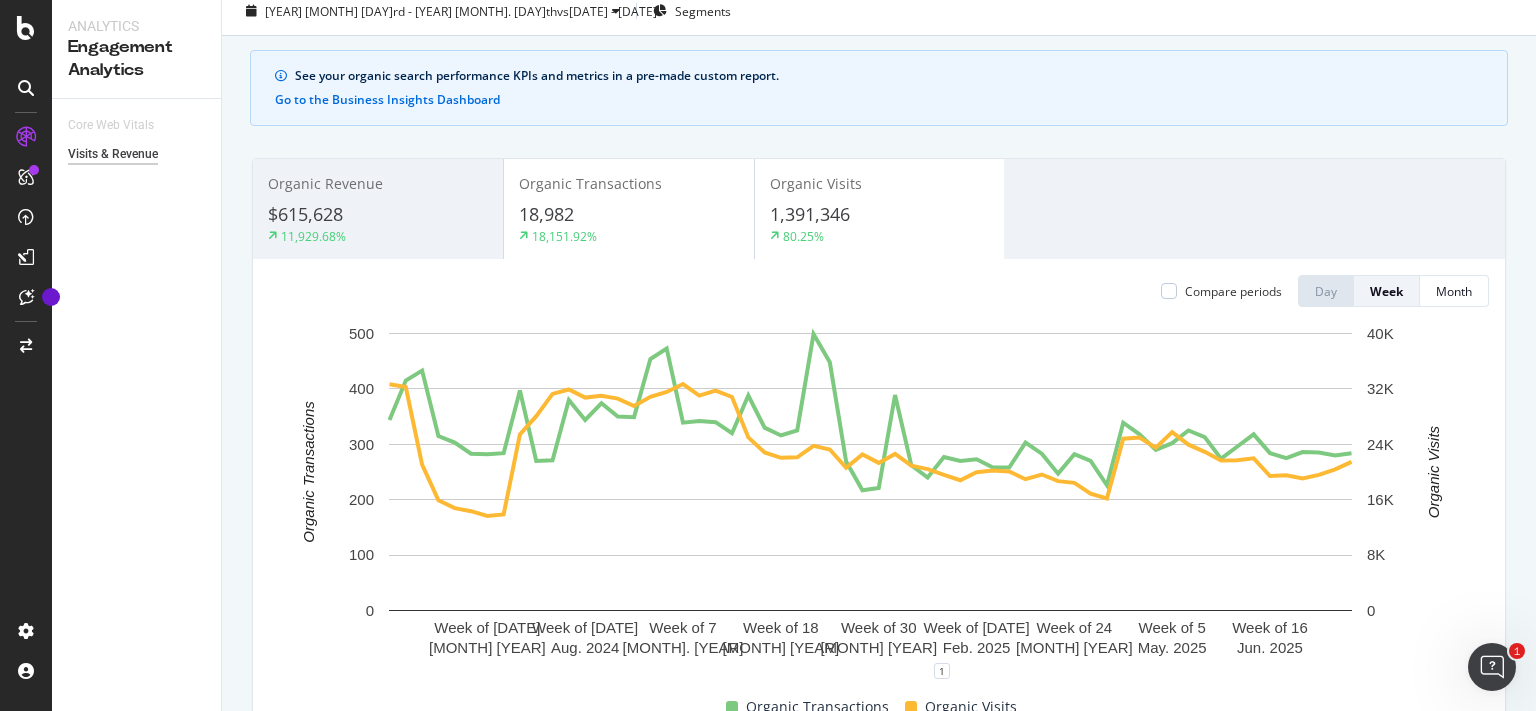 click on "18,982" at bounding box center (628, 215) 